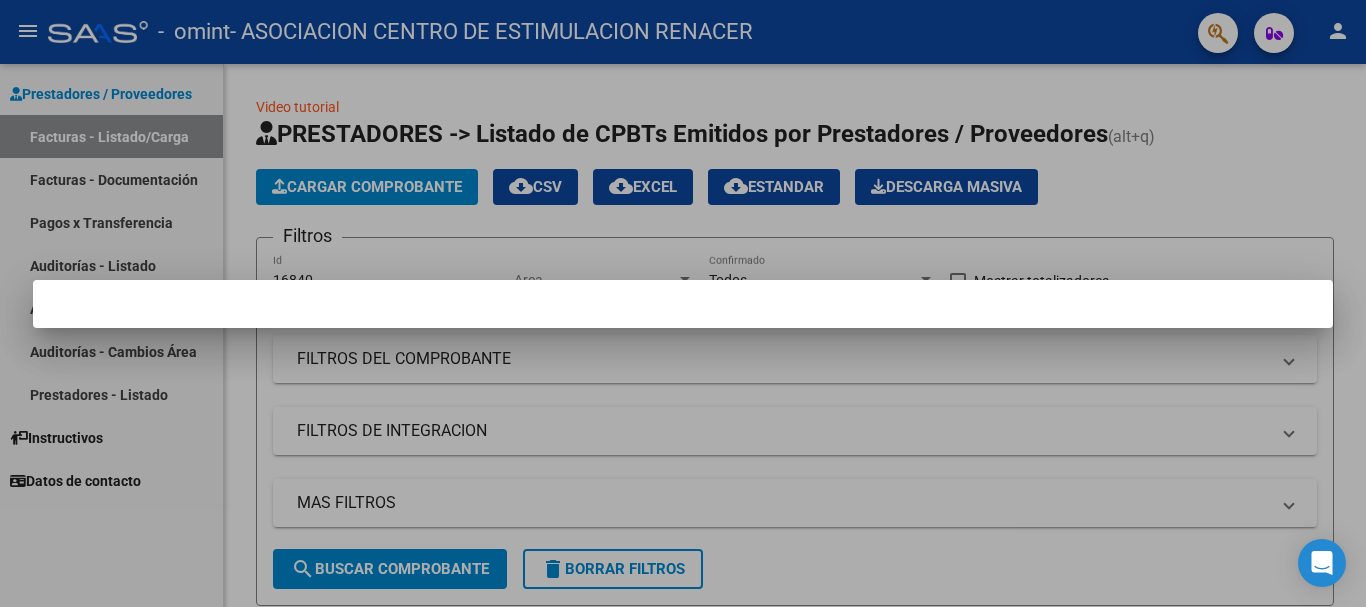 scroll, scrollTop: 0, scrollLeft: 0, axis: both 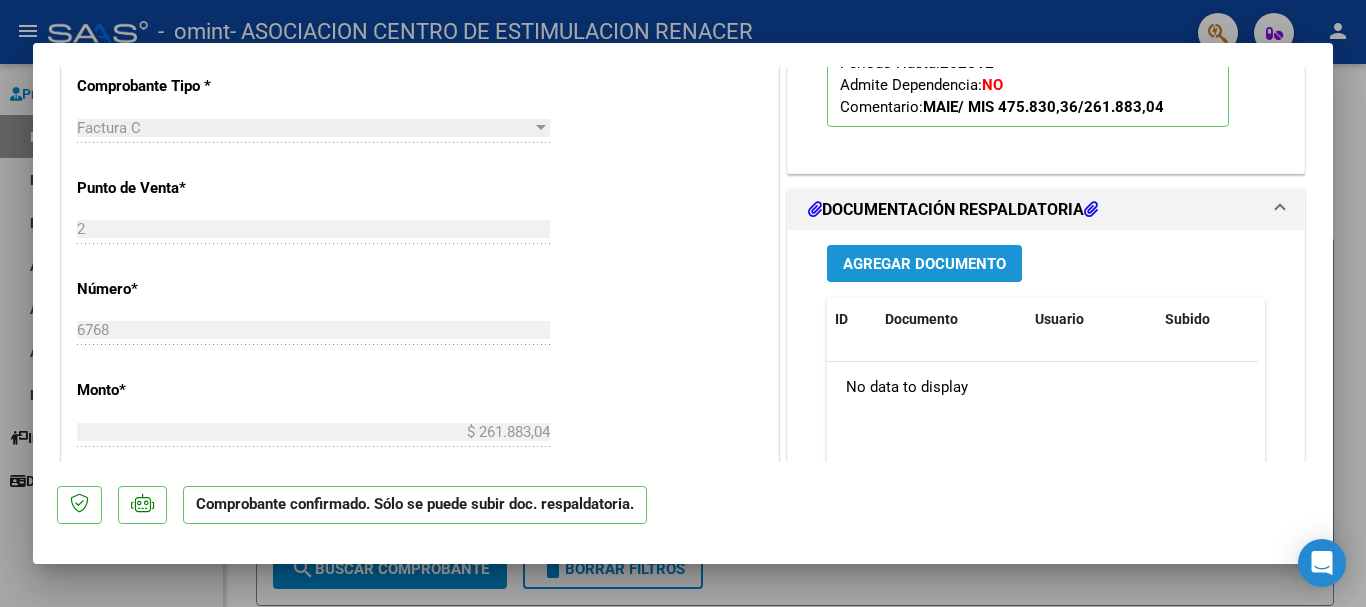 click on "Agregar Documento" at bounding box center (924, 264) 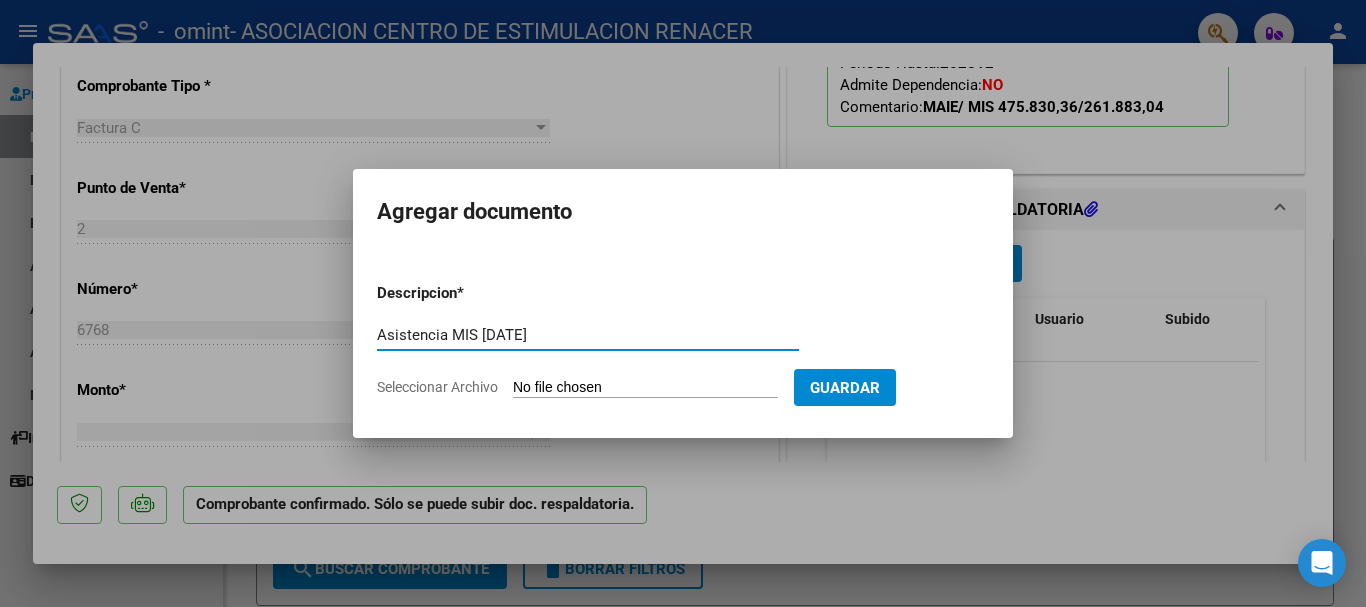 type on "Asistencia MIS [DATE]" 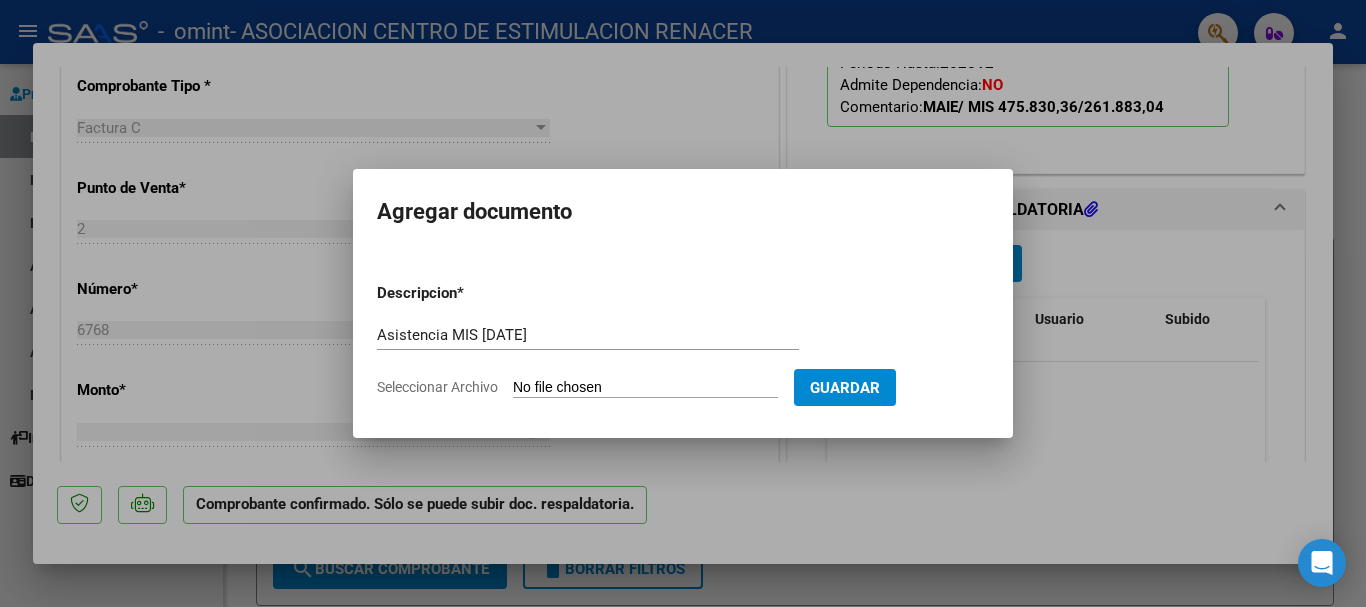click on "Seleccionar Archivo" at bounding box center [645, 388] 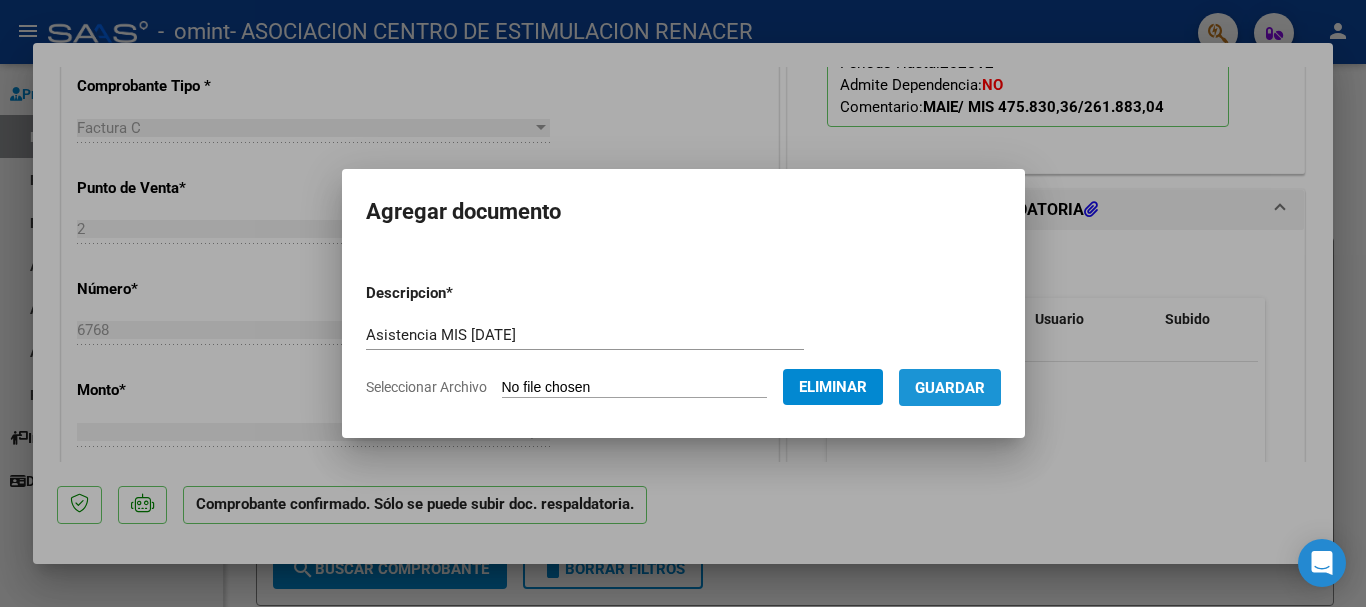 click on "Guardar" at bounding box center (950, 388) 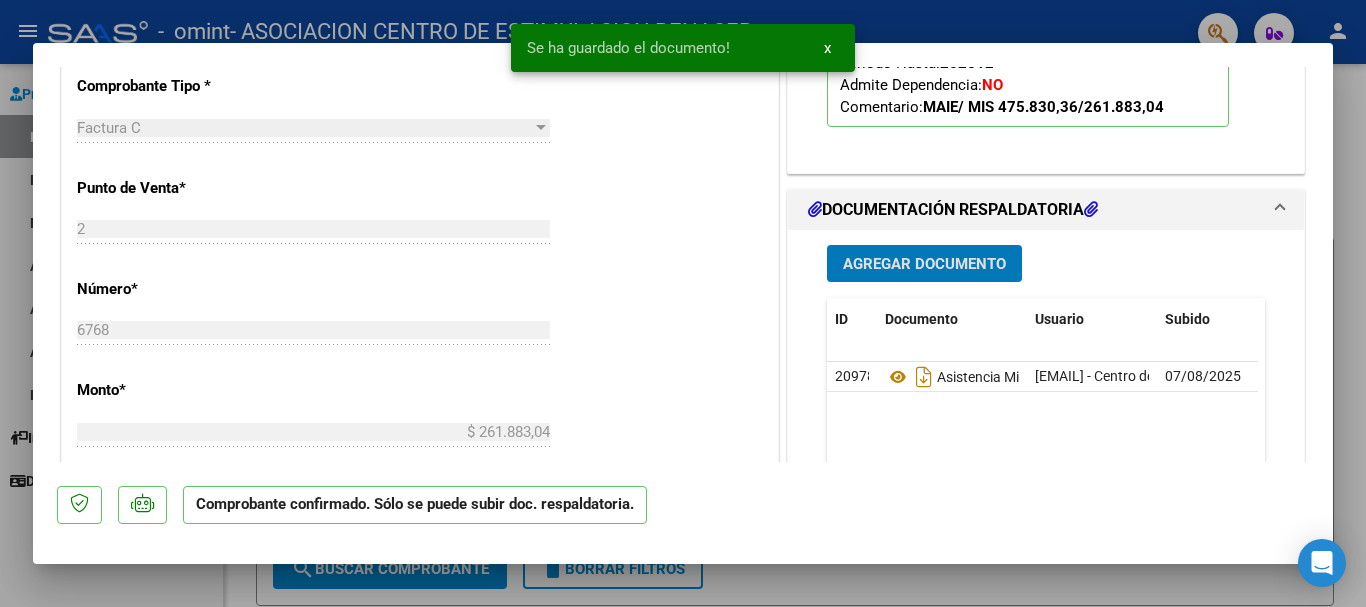 click on "Agregar Documento" at bounding box center (924, 264) 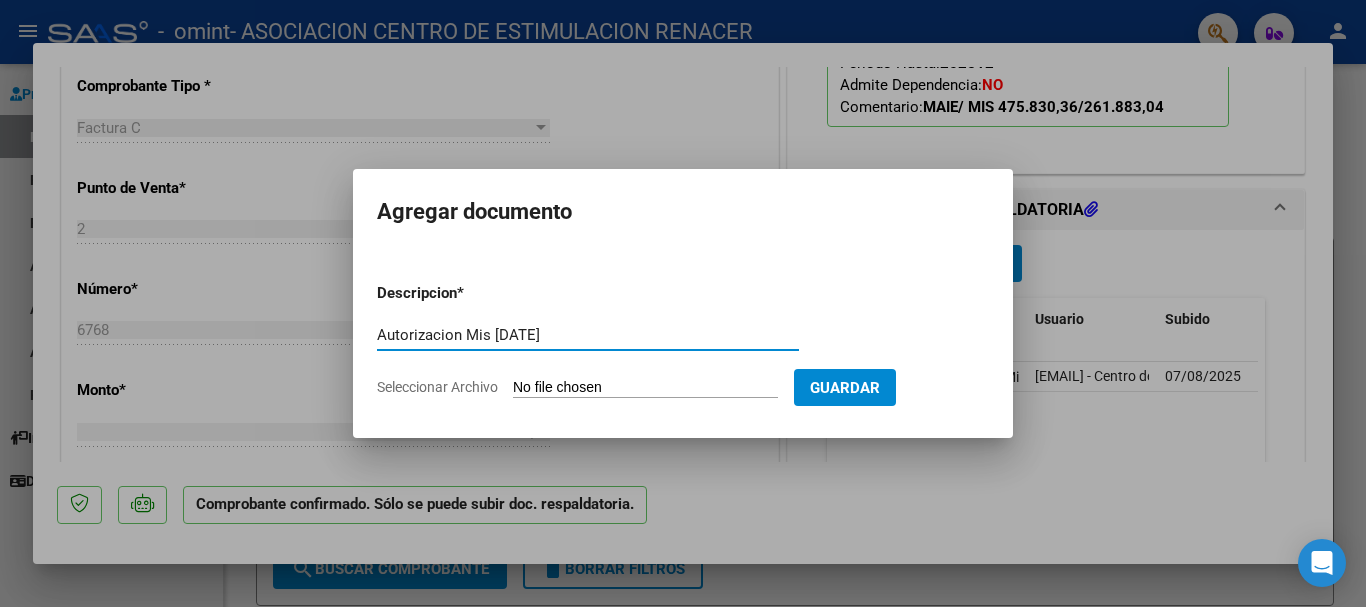 type on "Autorizacion Mis [DATE]" 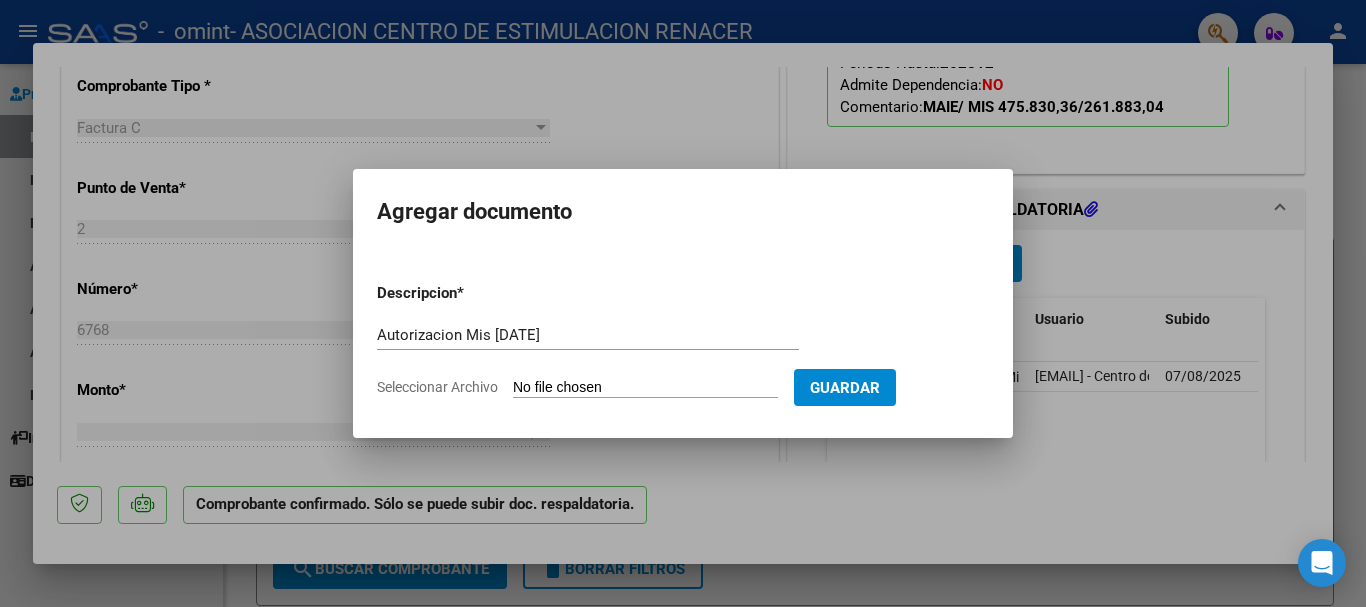 type on "C:\fakepath\[NUMBER]_[NUMBER]_[DATE]_[NUMBER].pdf" 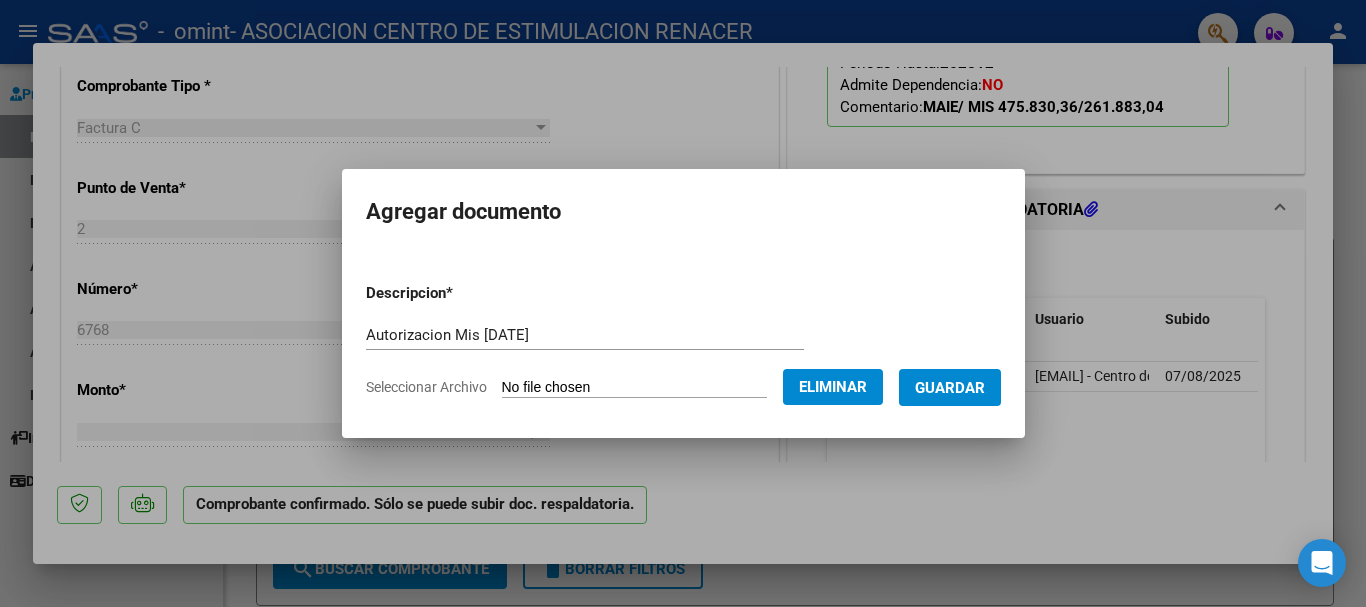 click on "Guardar" at bounding box center (950, 388) 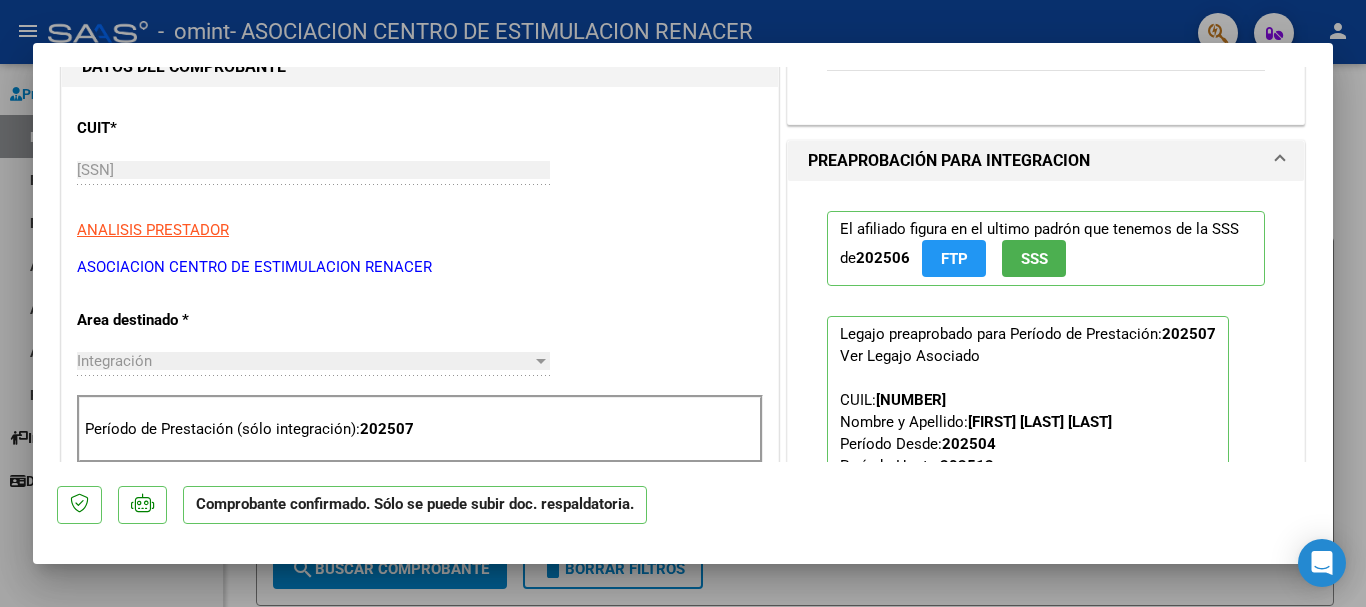 scroll, scrollTop: 300, scrollLeft: 0, axis: vertical 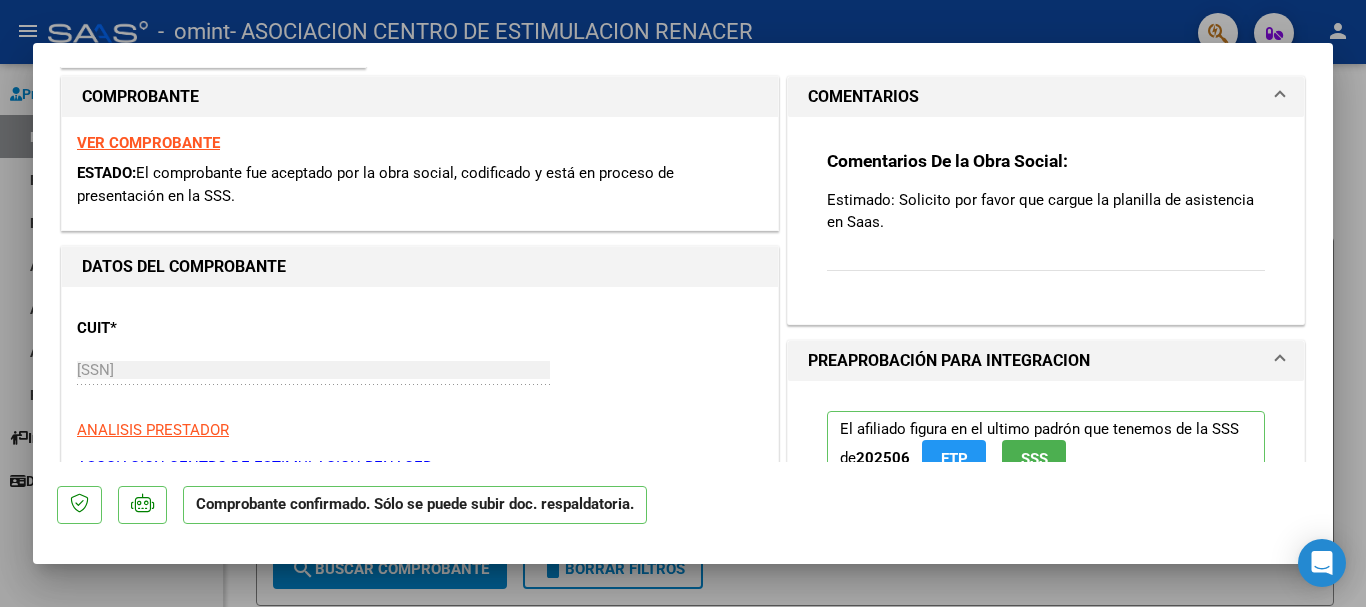 click at bounding box center (1280, 97) 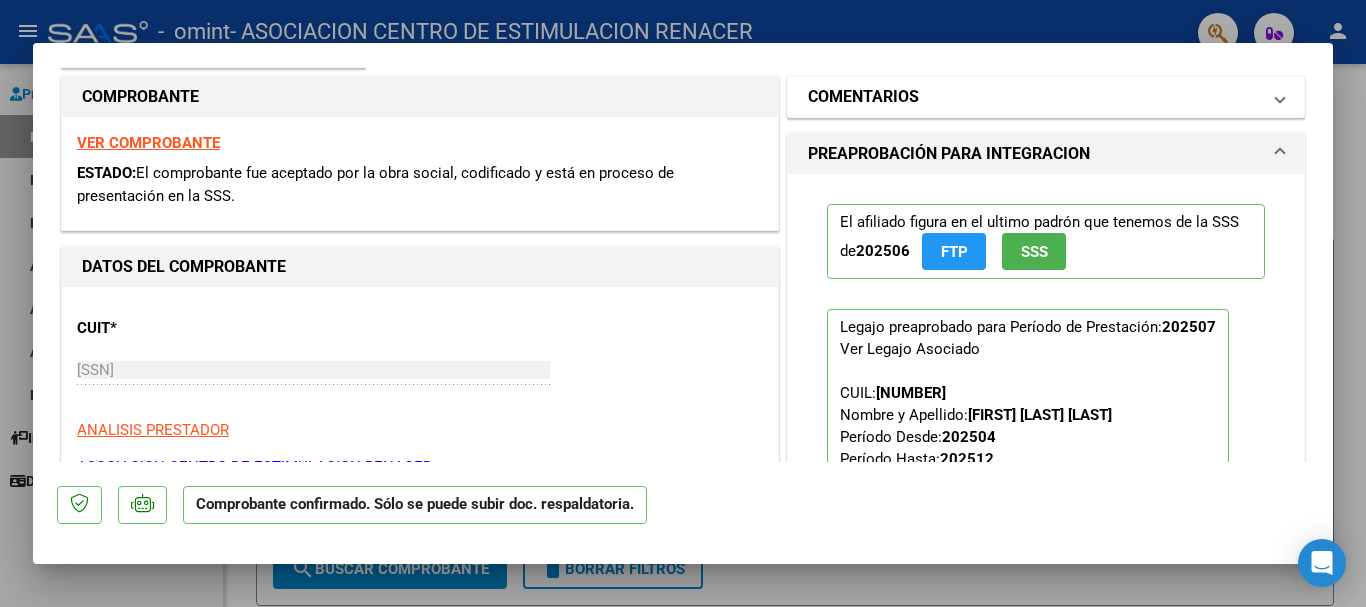 click at bounding box center (1280, 97) 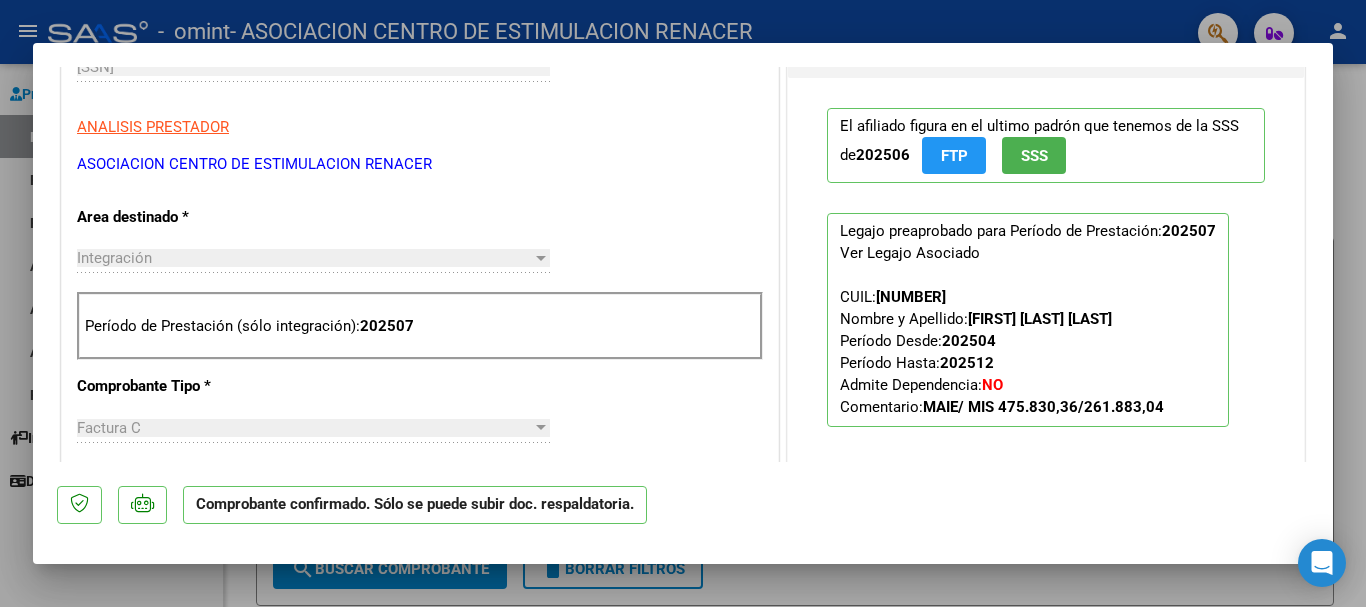 scroll, scrollTop: 0, scrollLeft: 0, axis: both 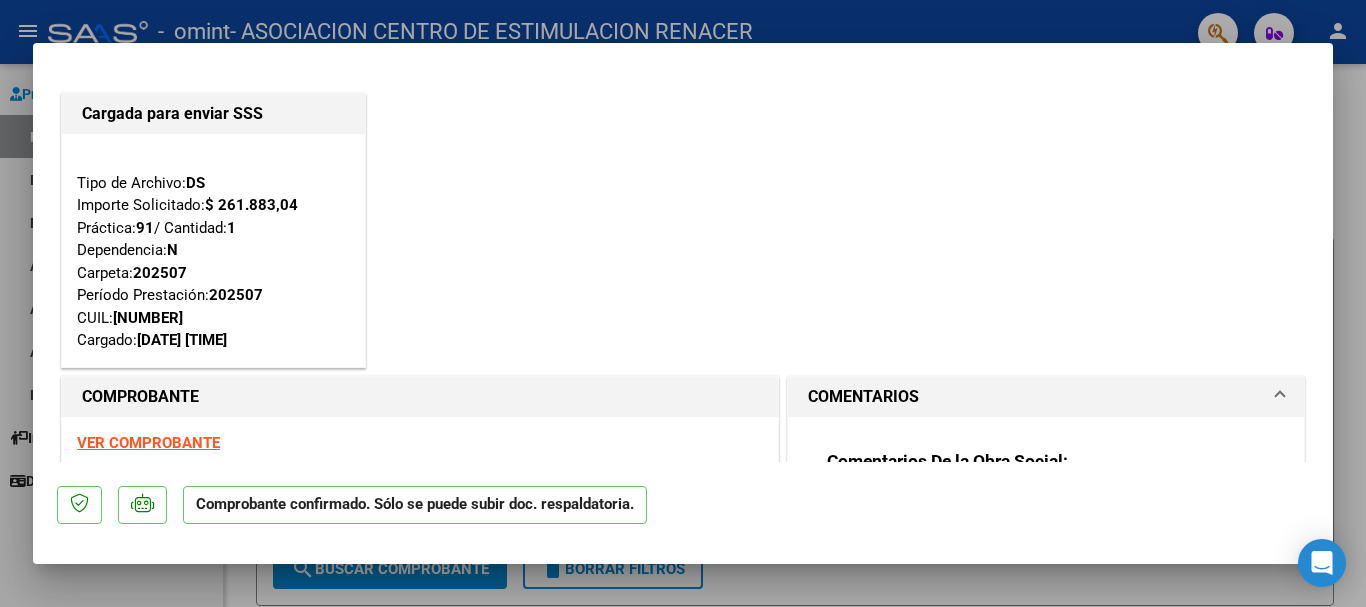 click at bounding box center (683, 303) 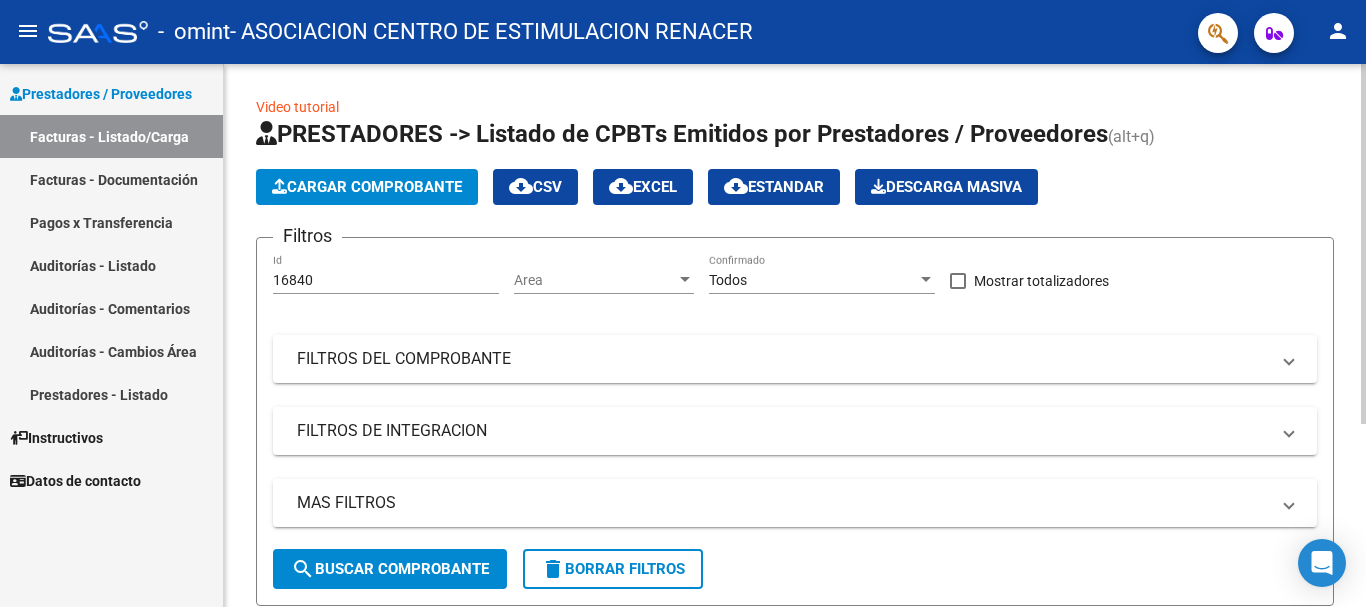 scroll, scrollTop: 275, scrollLeft: 0, axis: vertical 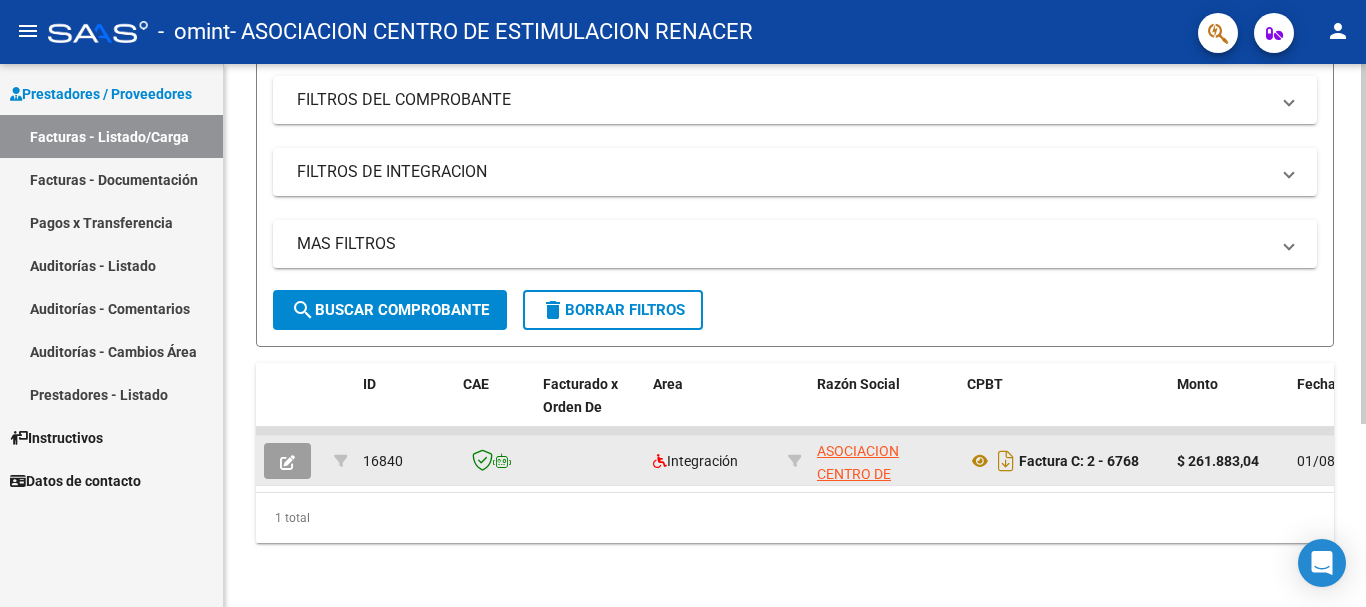 click 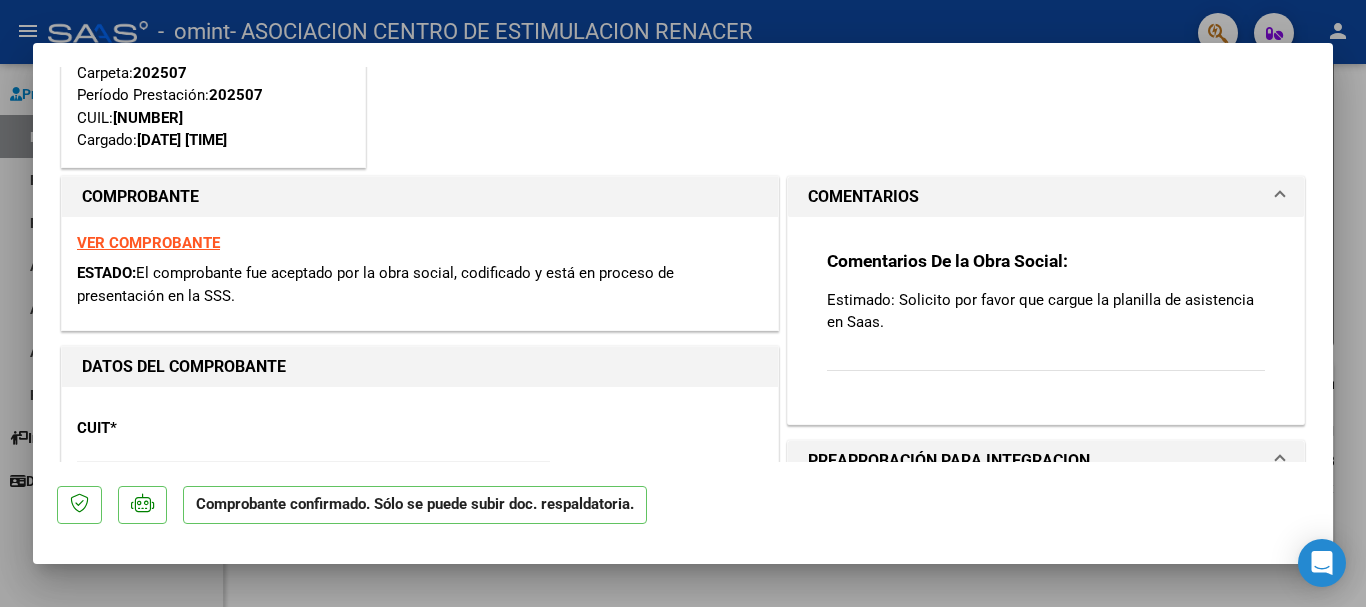scroll, scrollTop: 400, scrollLeft: 0, axis: vertical 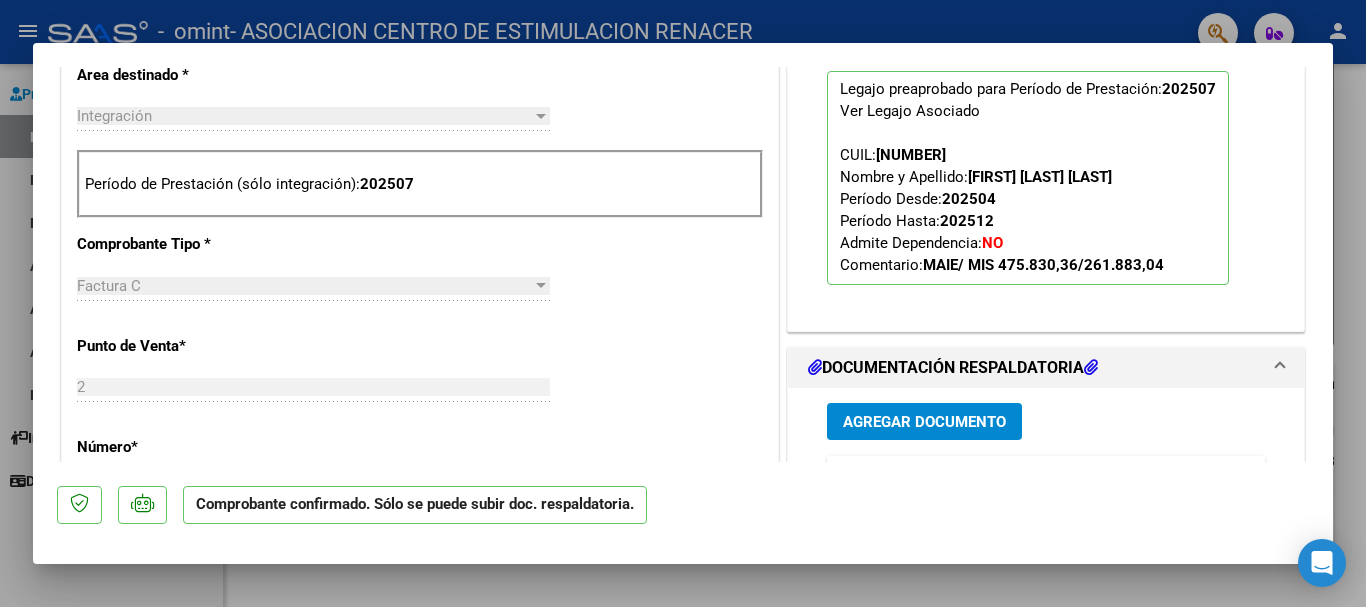 click at bounding box center [683, 303] 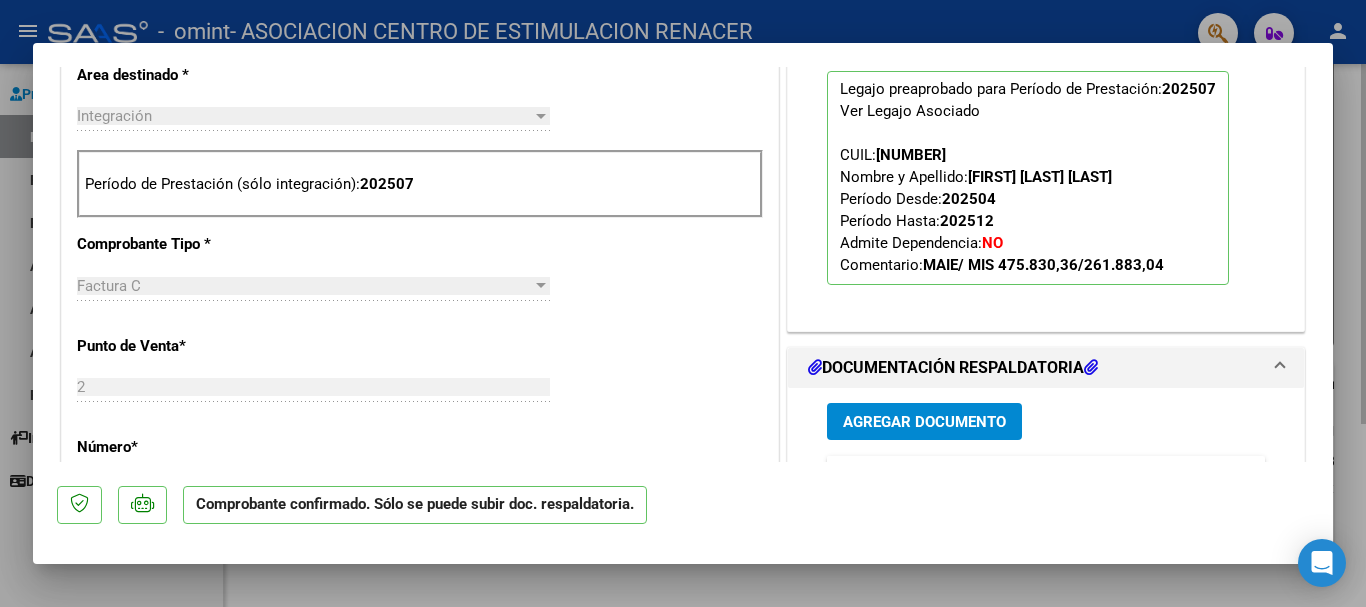 type 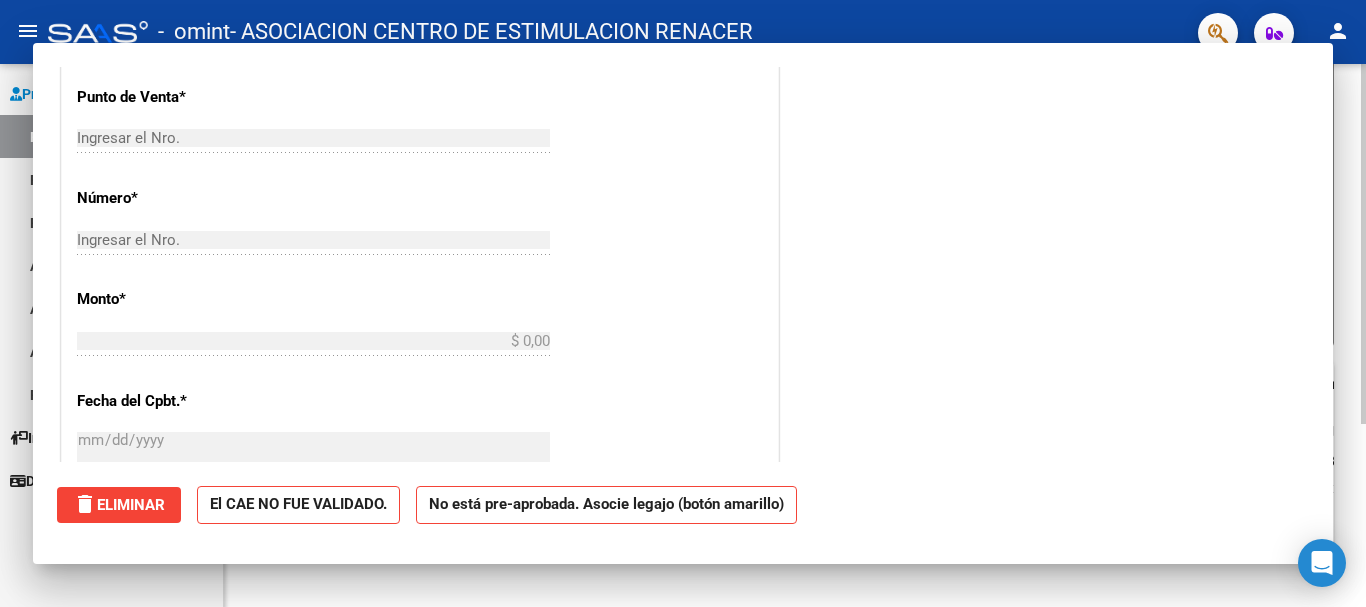 scroll, scrollTop: 0, scrollLeft: 0, axis: both 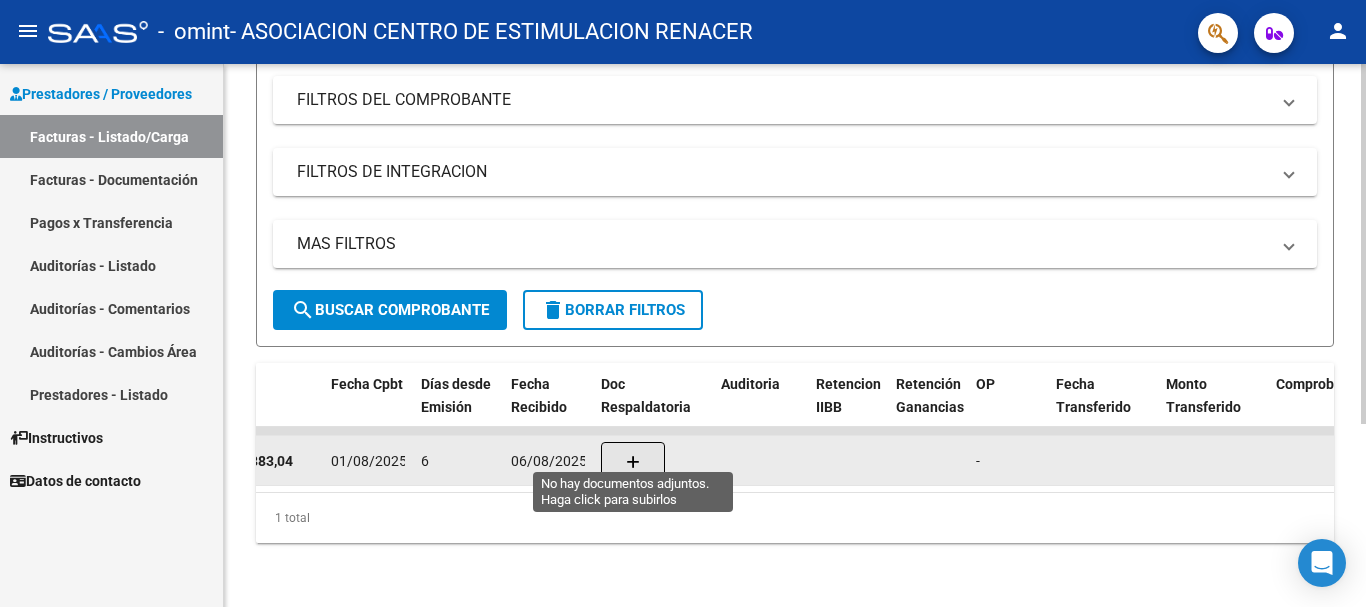 click 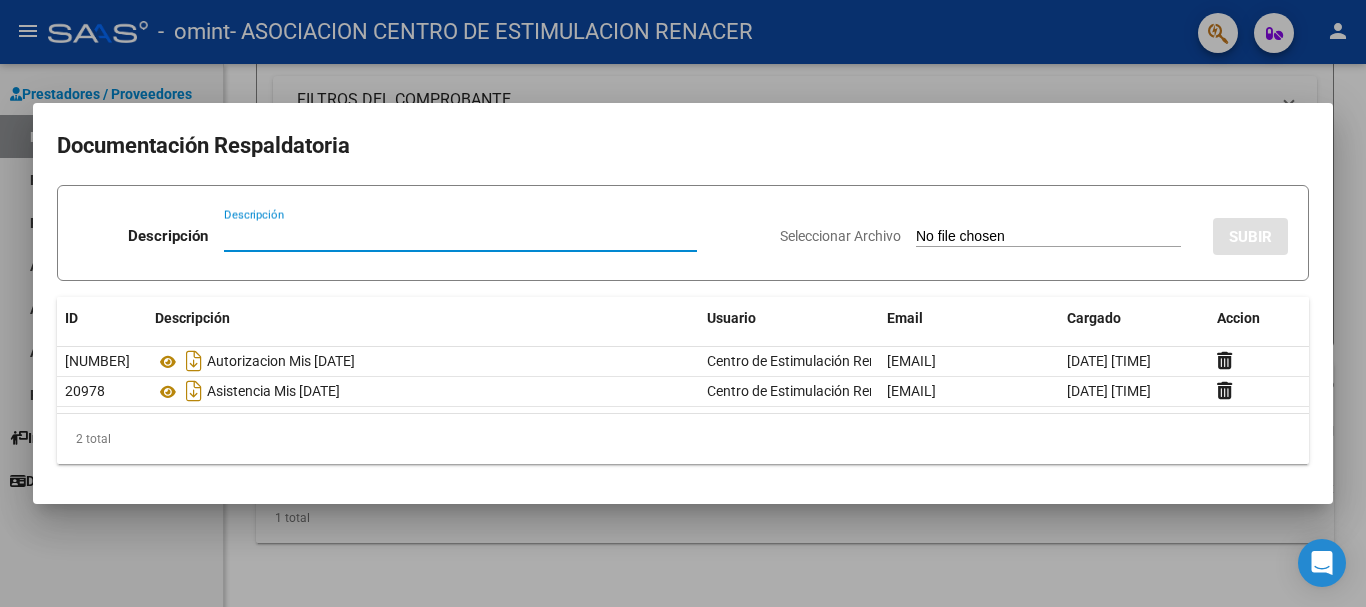 click at bounding box center [683, 303] 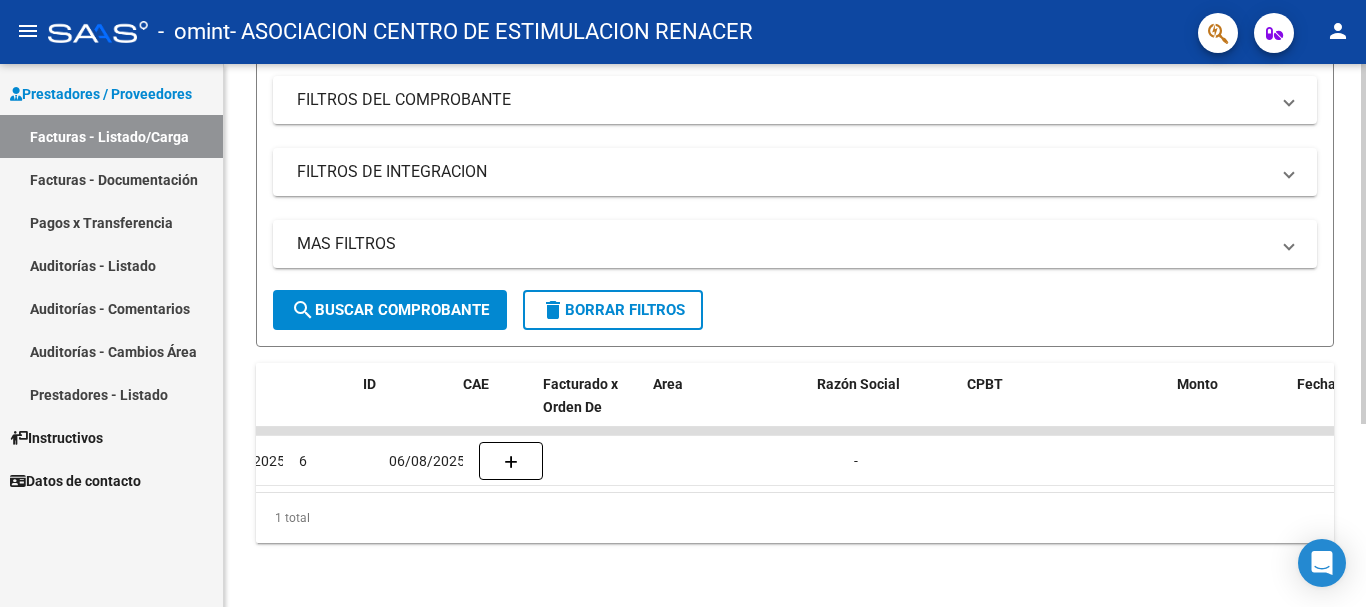 scroll, scrollTop: 0, scrollLeft: 0, axis: both 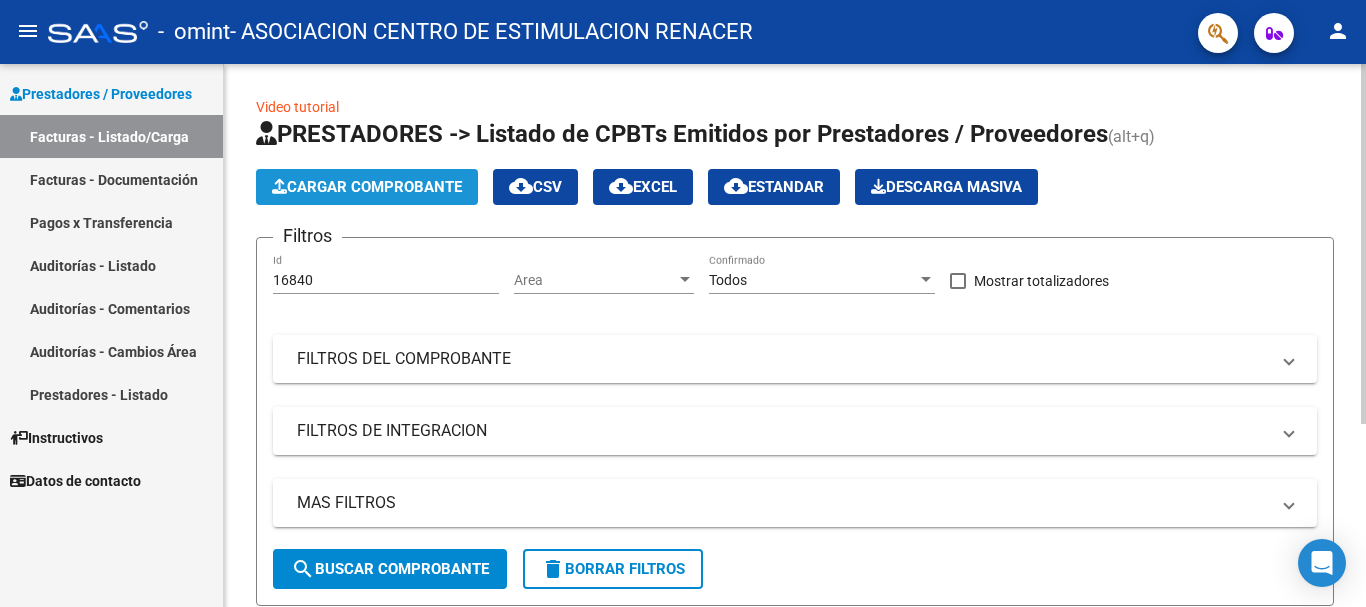 click on "Cargar Comprobante" 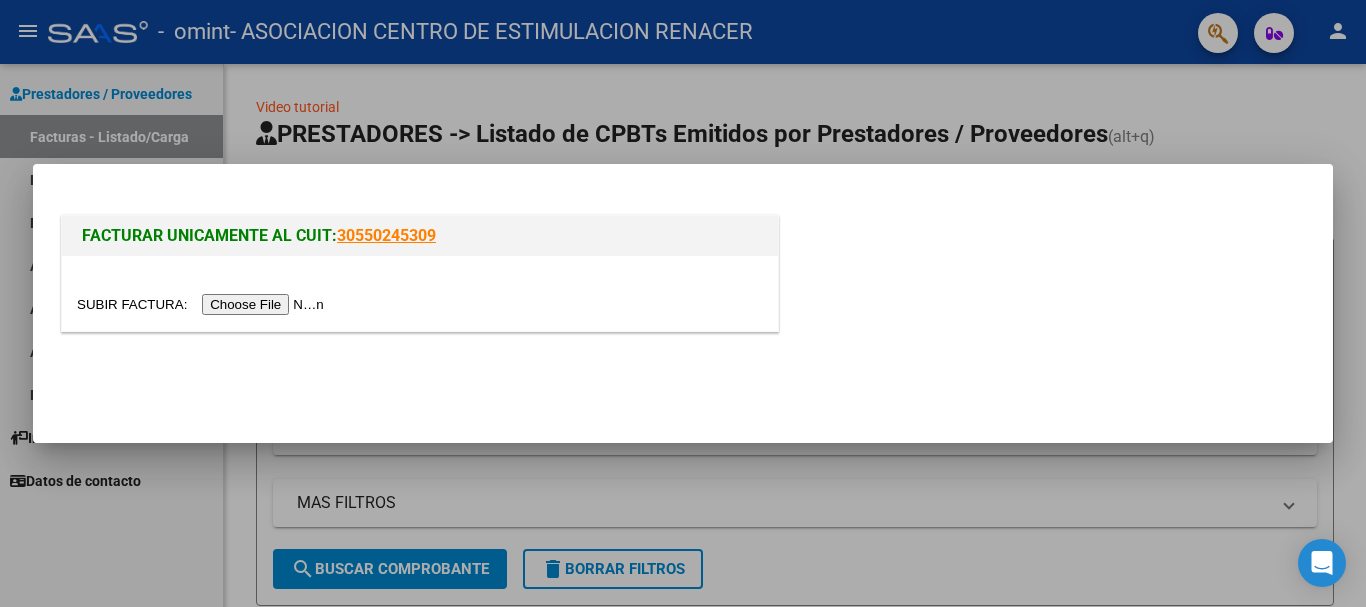 click at bounding box center [203, 304] 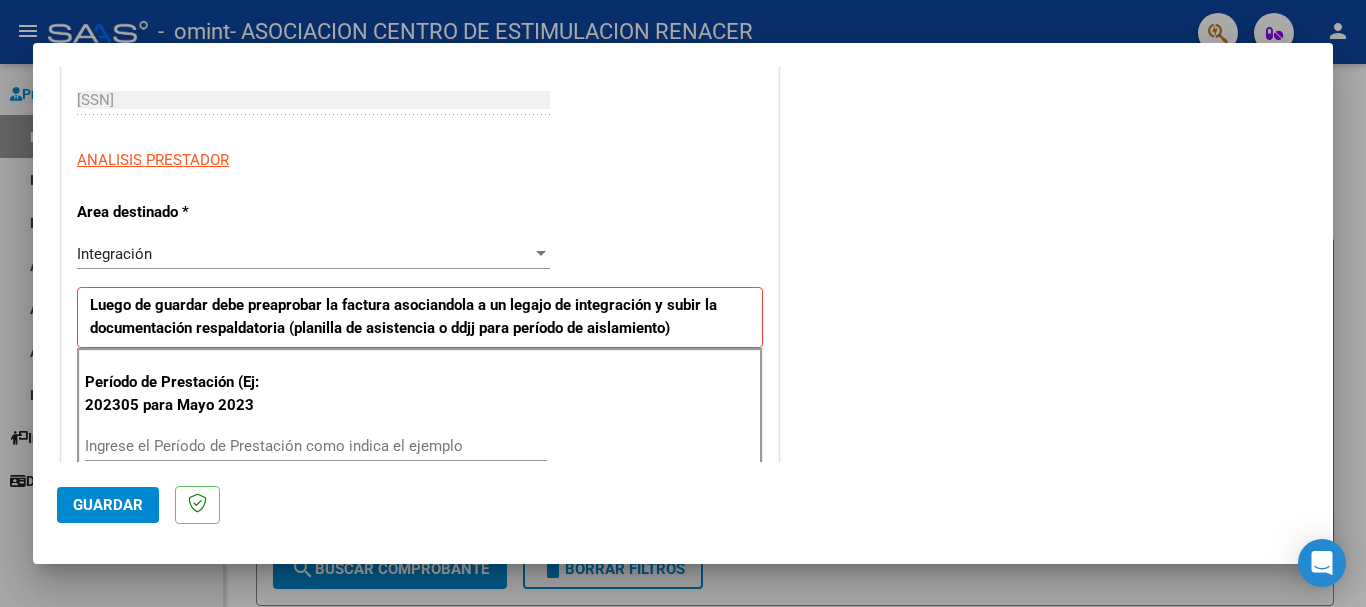 scroll, scrollTop: 400, scrollLeft: 0, axis: vertical 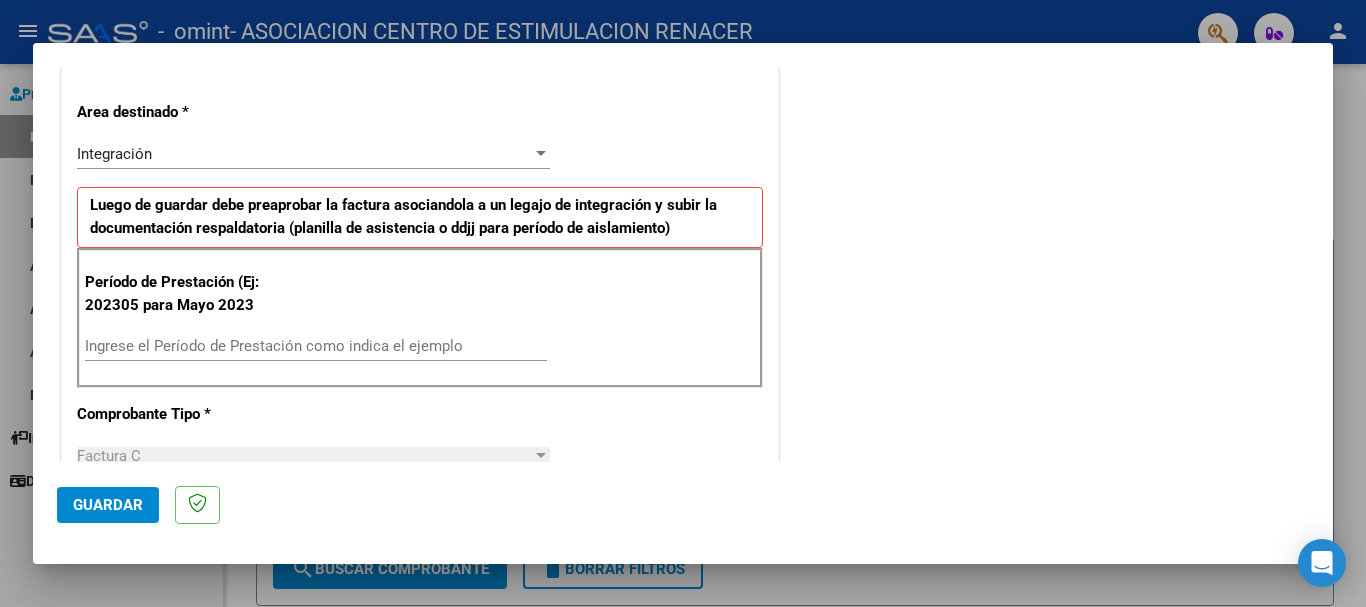 click on "Ingrese el Período de Prestación como indica el ejemplo" at bounding box center (316, 346) 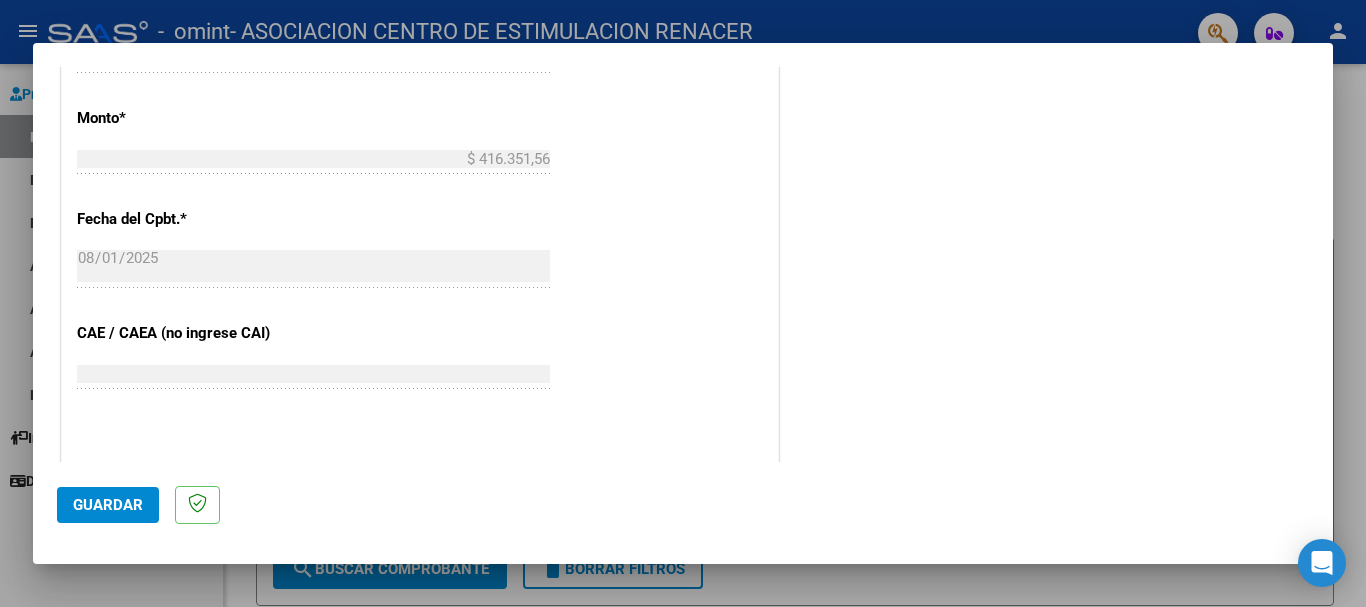 scroll, scrollTop: 1100, scrollLeft: 0, axis: vertical 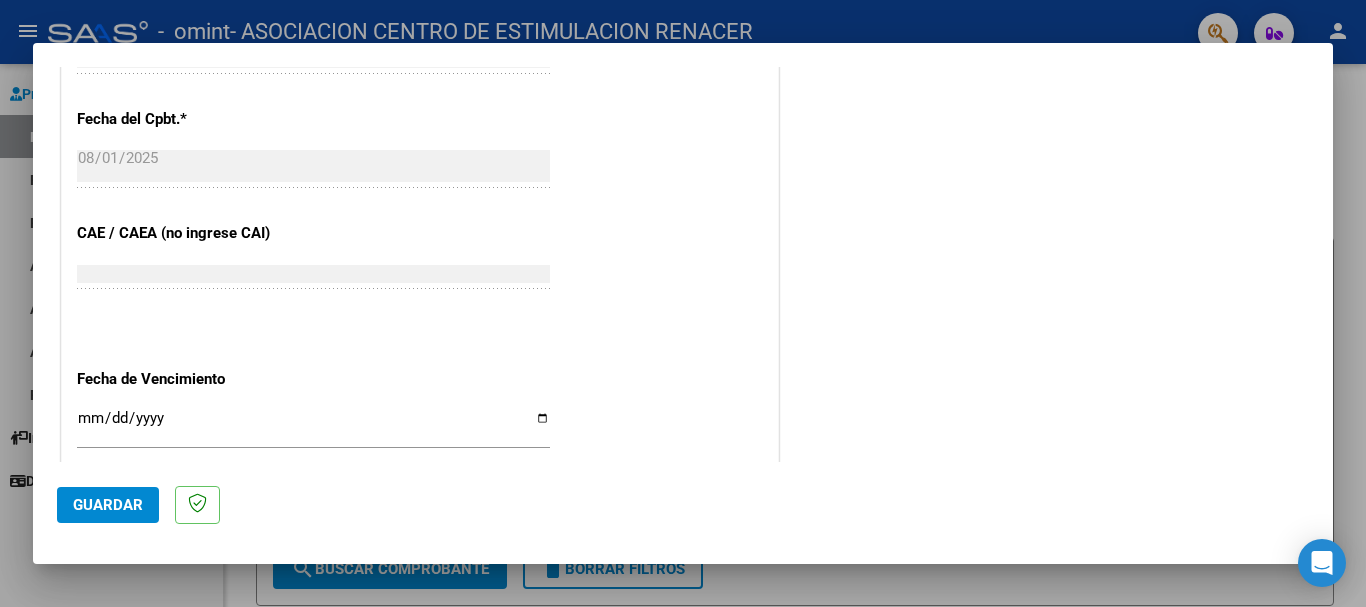 type on "202507" 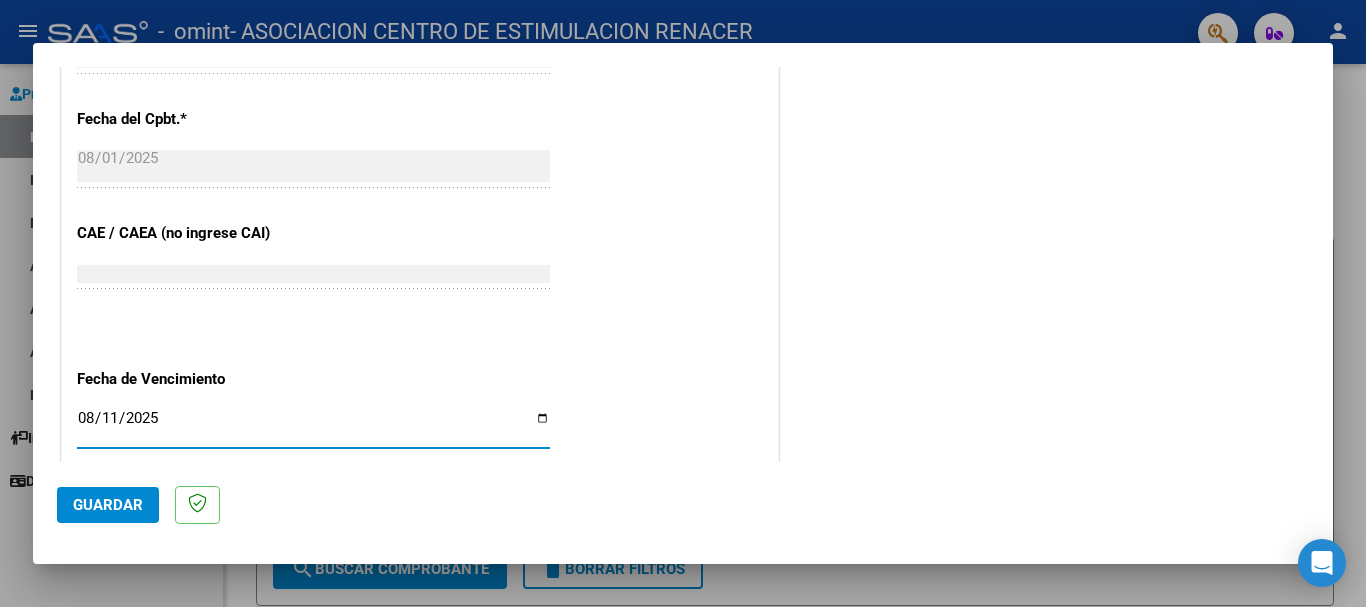 type on "2025-08-11" 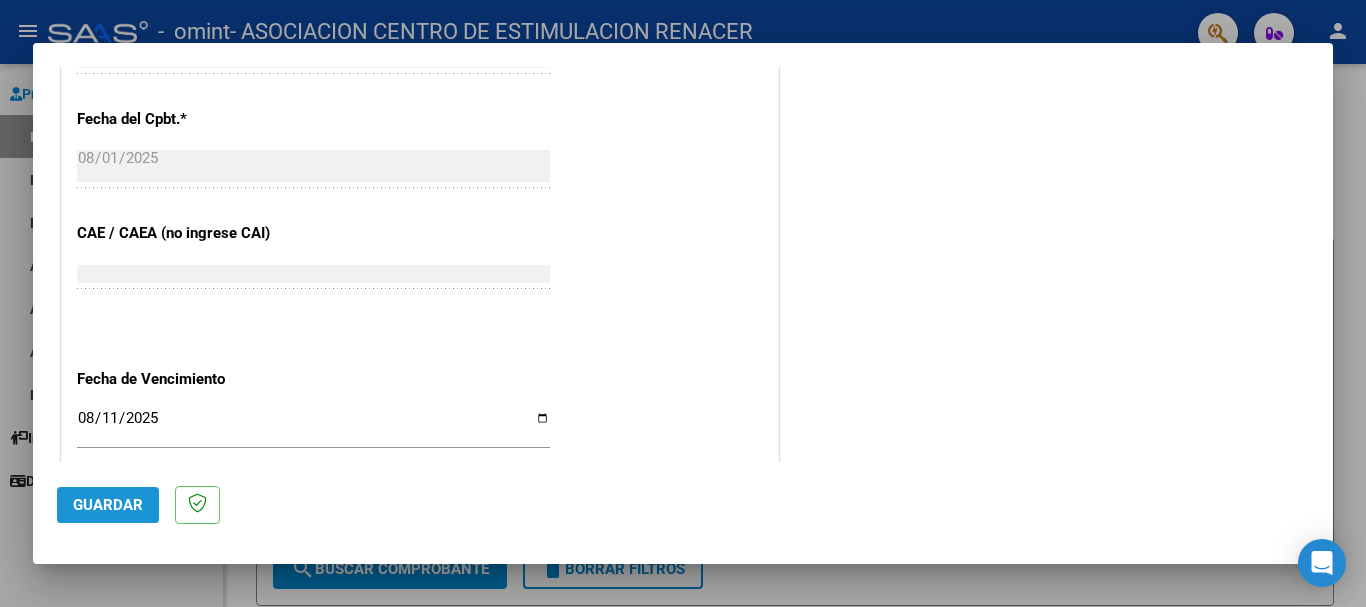 click on "Guardar" 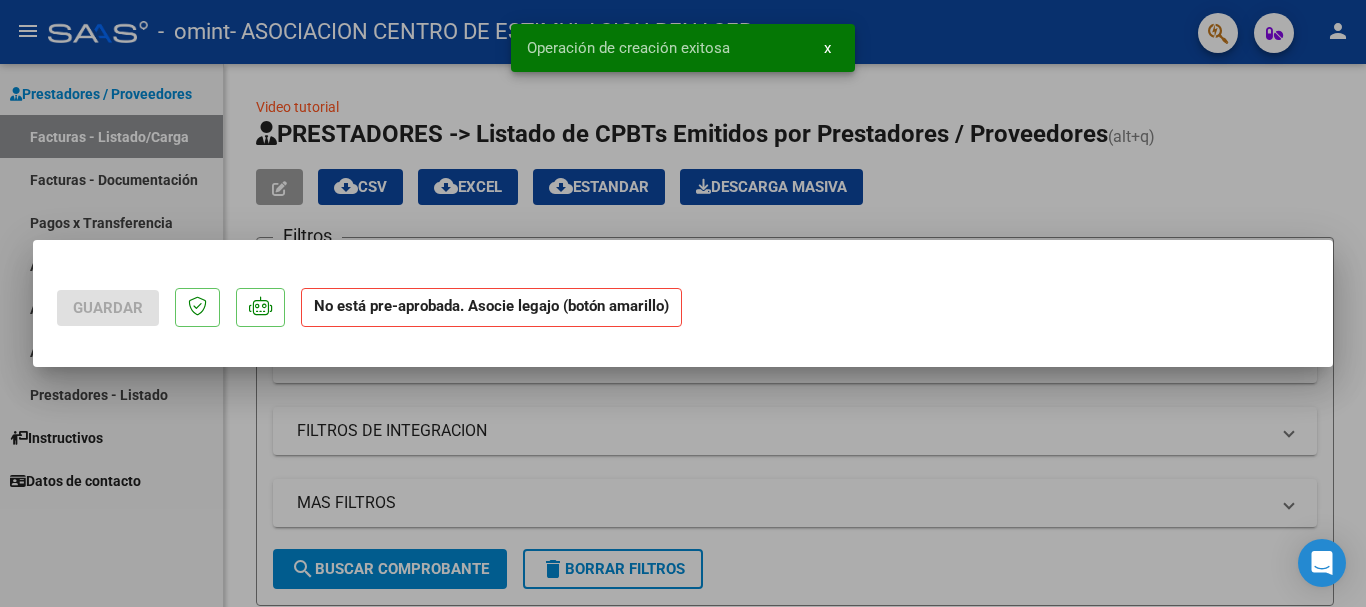 scroll, scrollTop: 0, scrollLeft: 0, axis: both 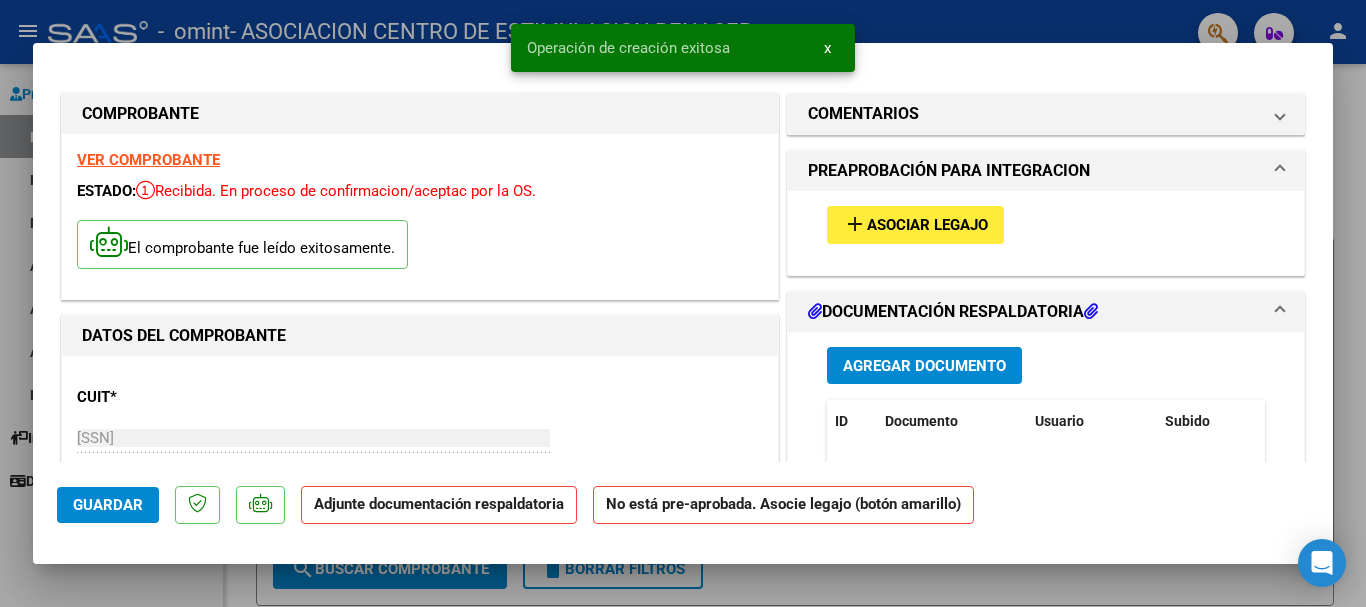 click on "Asociar Legajo" at bounding box center [927, 226] 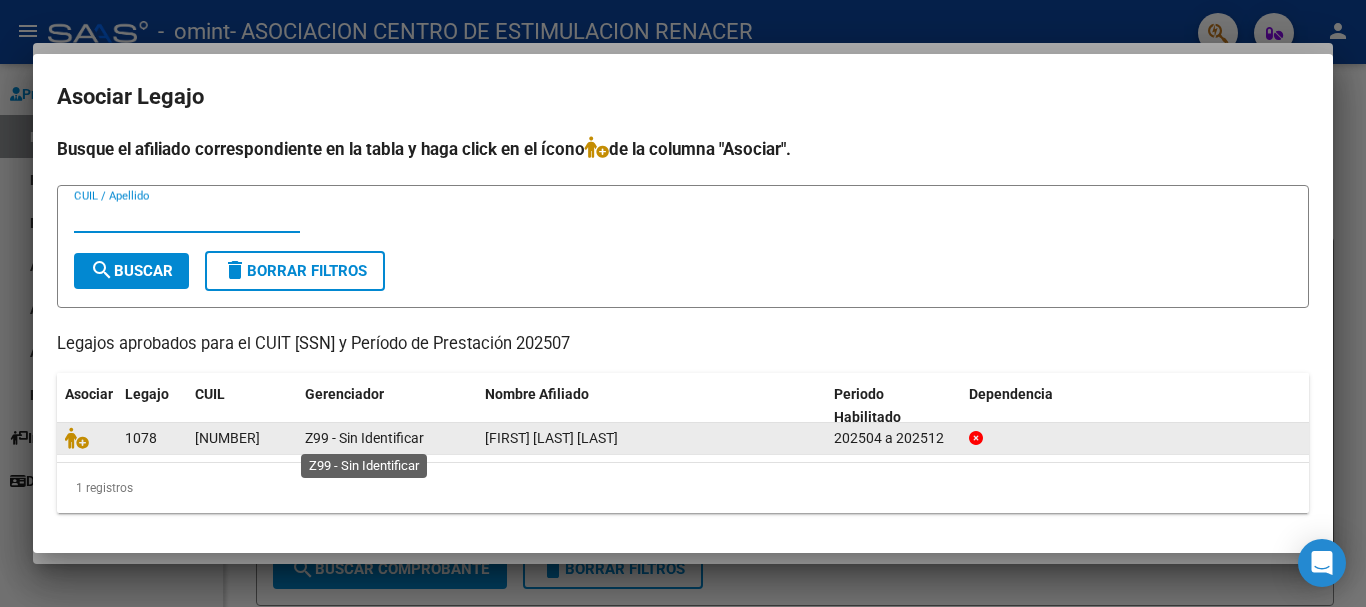click on "Z99 - Sin Identificar" 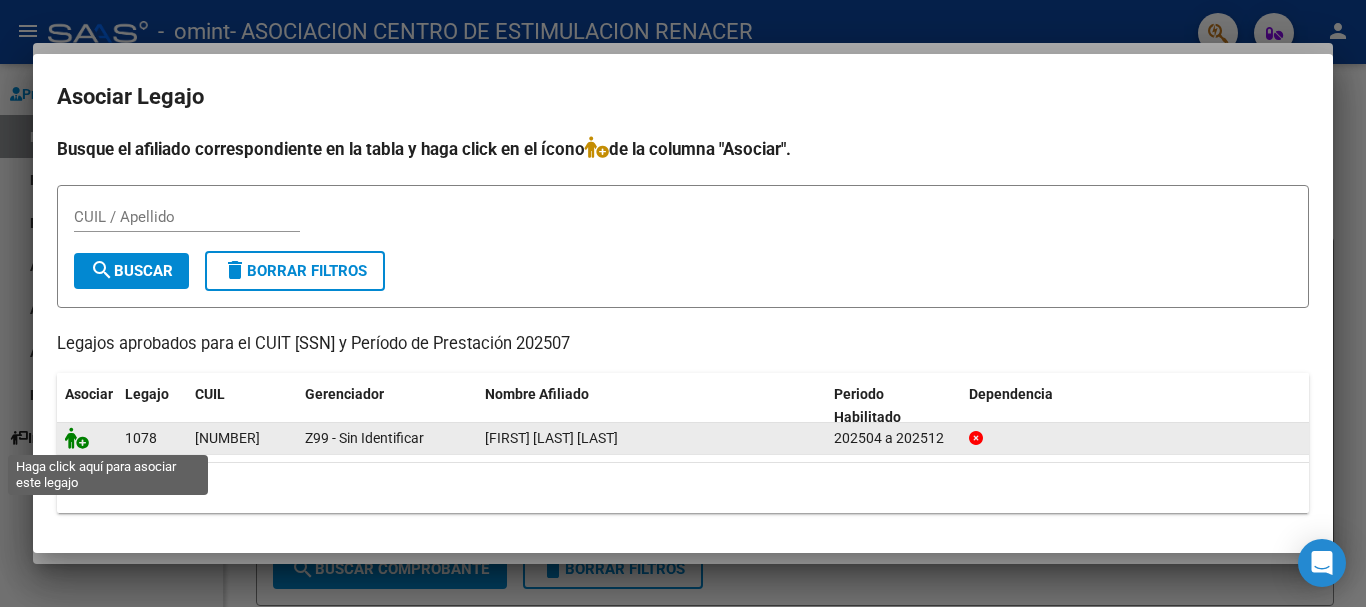 click 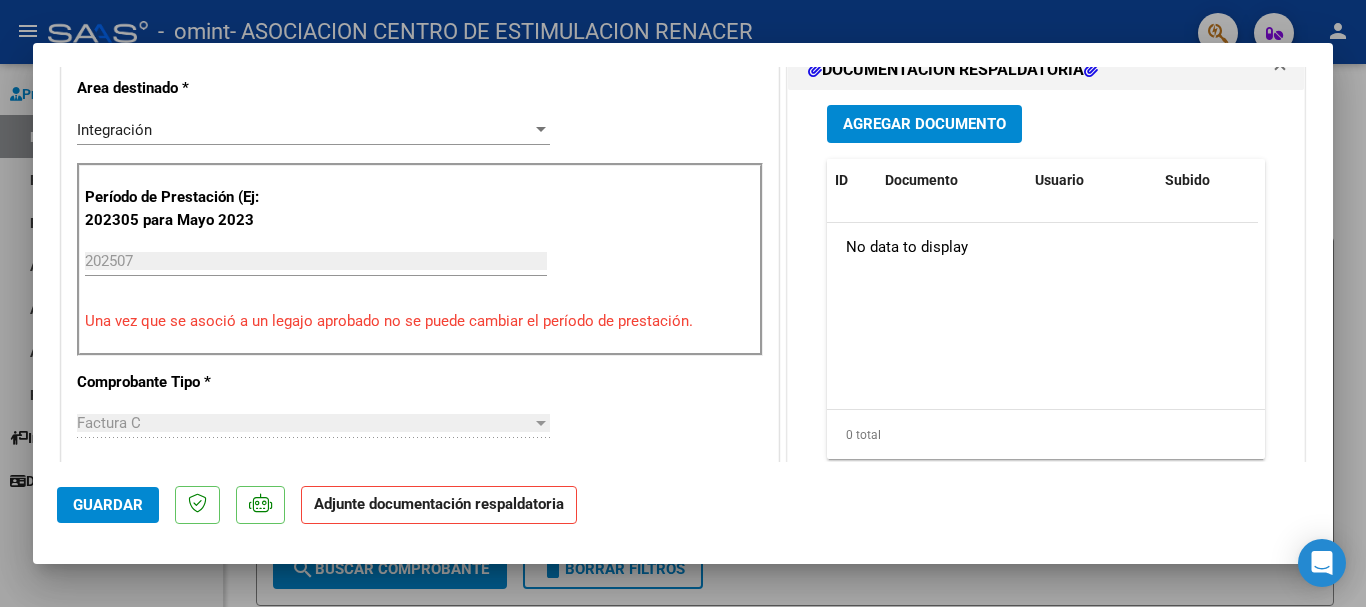 scroll, scrollTop: 300, scrollLeft: 0, axis: vertical 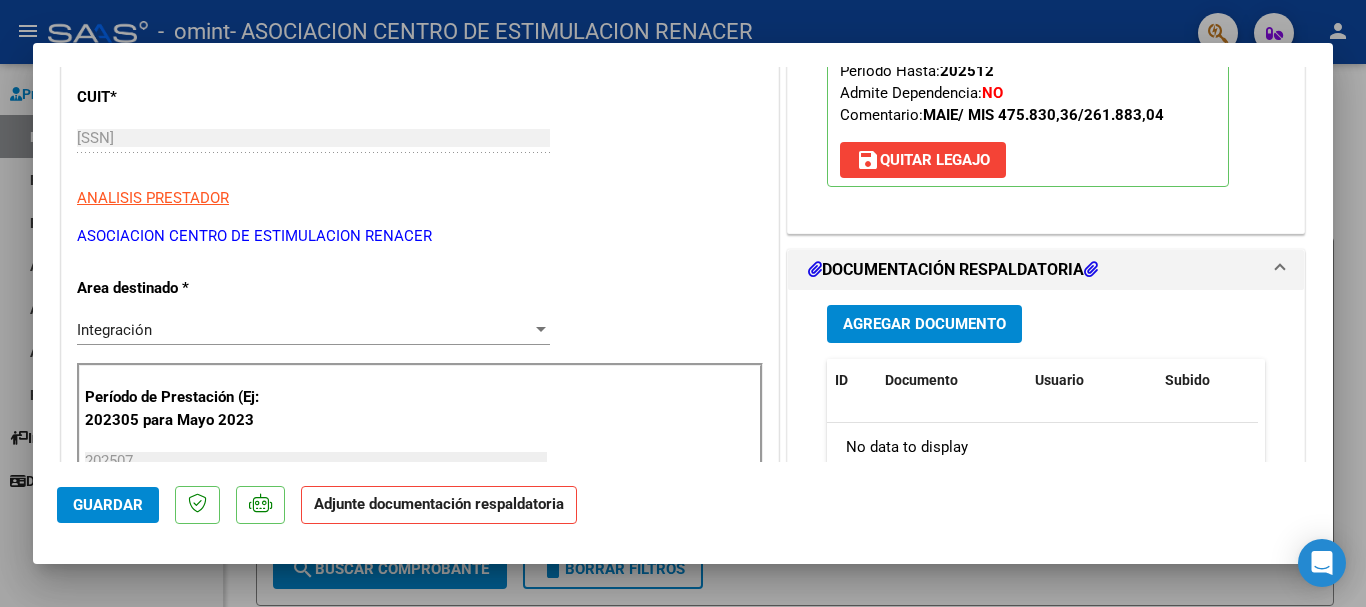 click on "Agregar Documento" at bounding box center (924, 325) 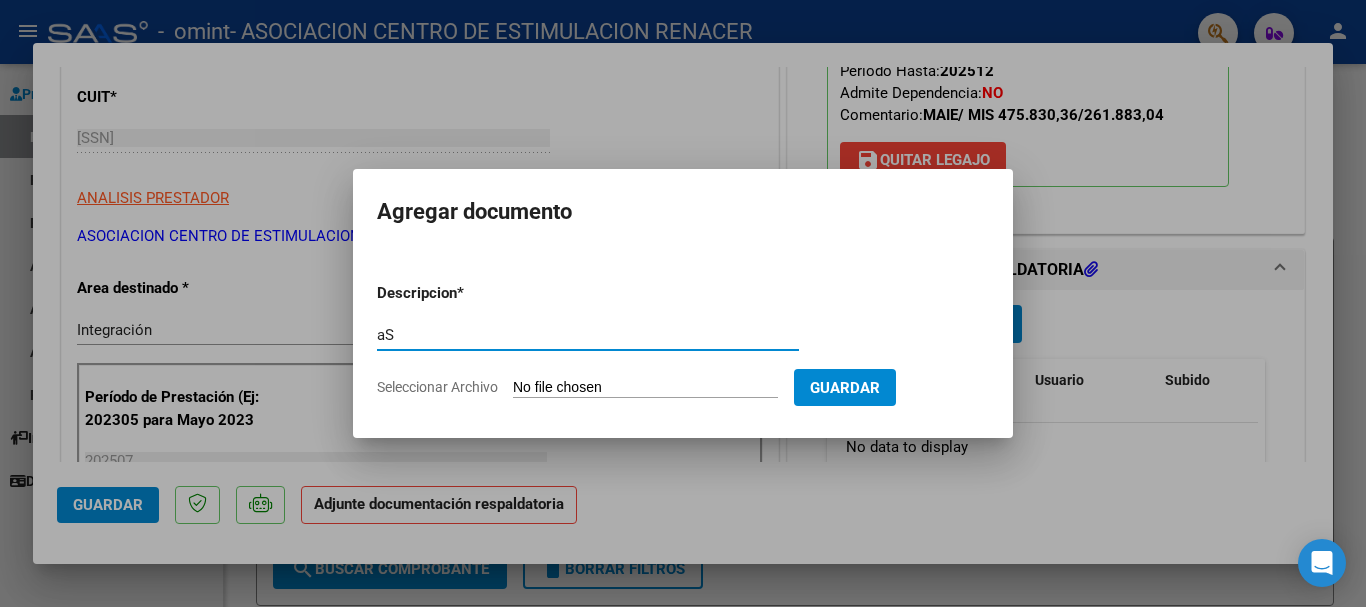 type on "a" 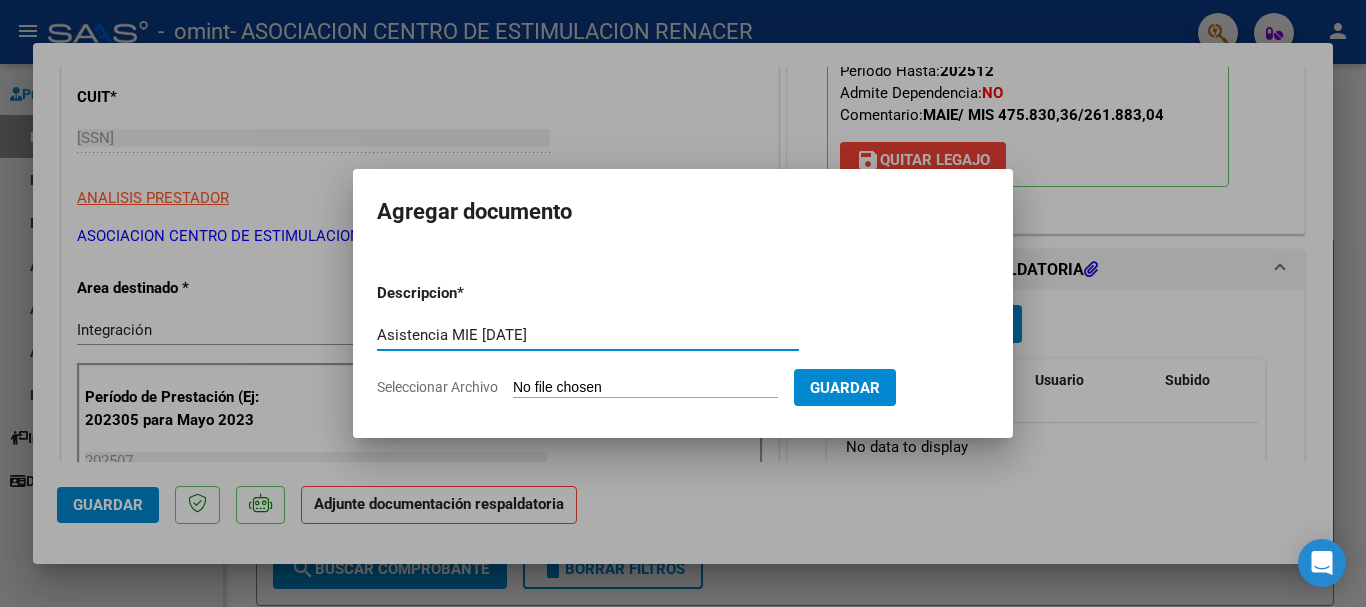 type on "Asistencia MIE [DATE]" 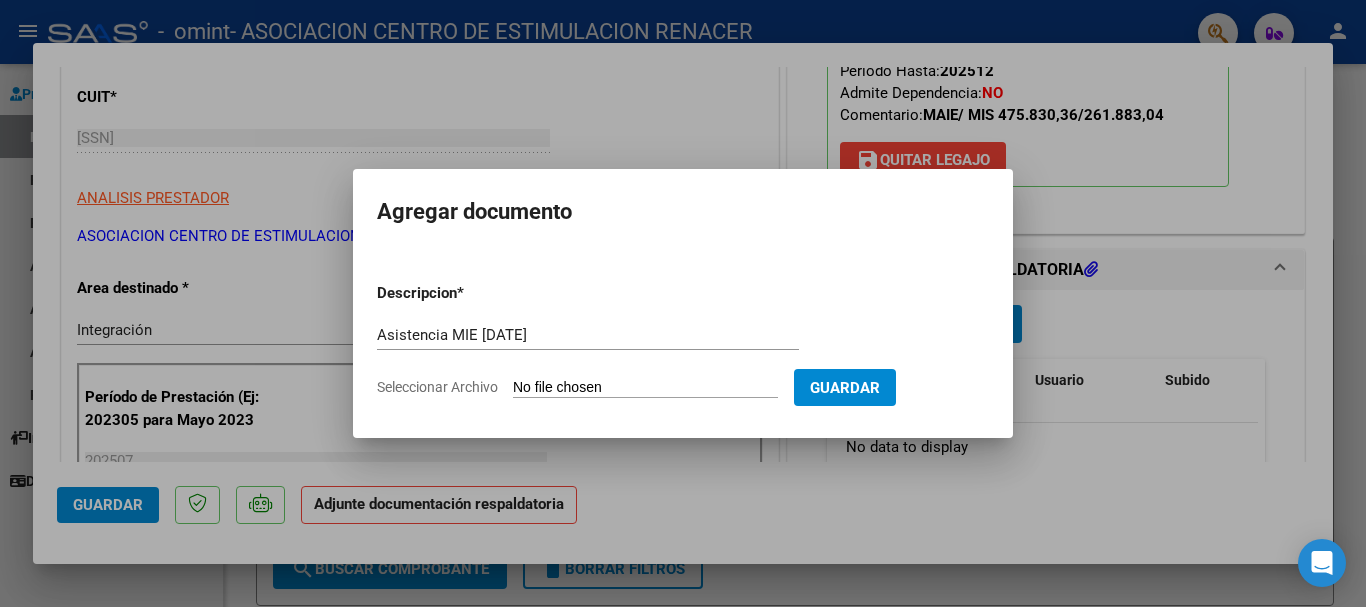 click at bounding box center (683, 303) 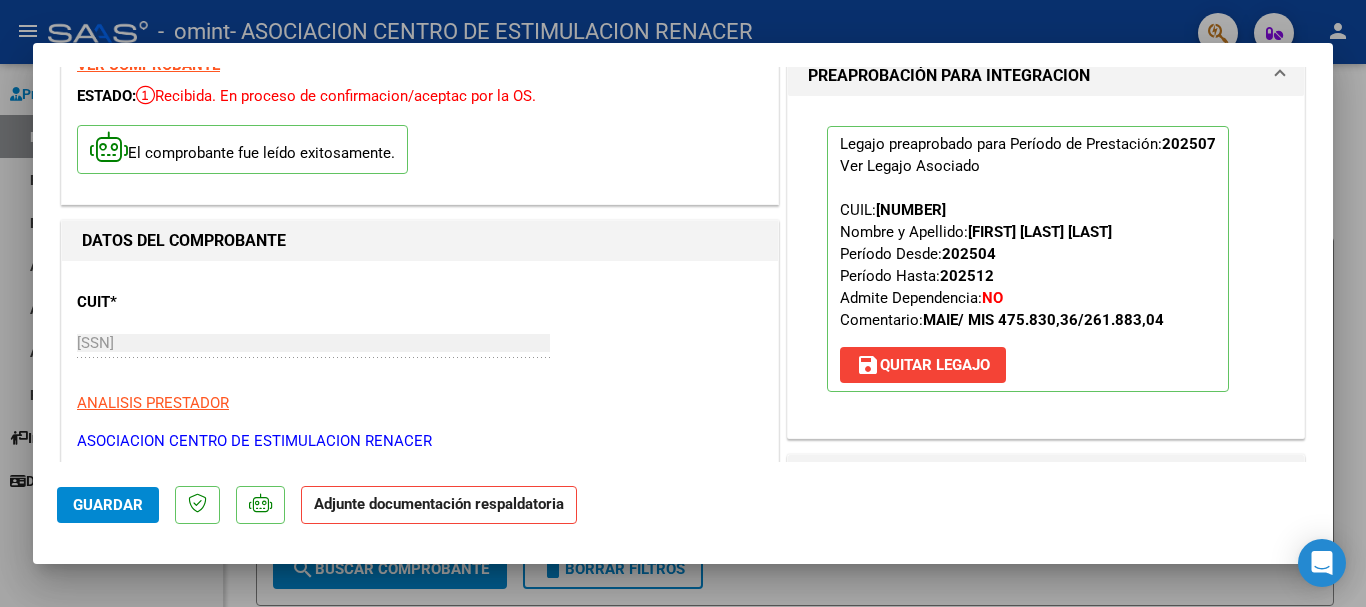 scroll, scrollTop: 395, scrollLeft: 0, axis: vertical 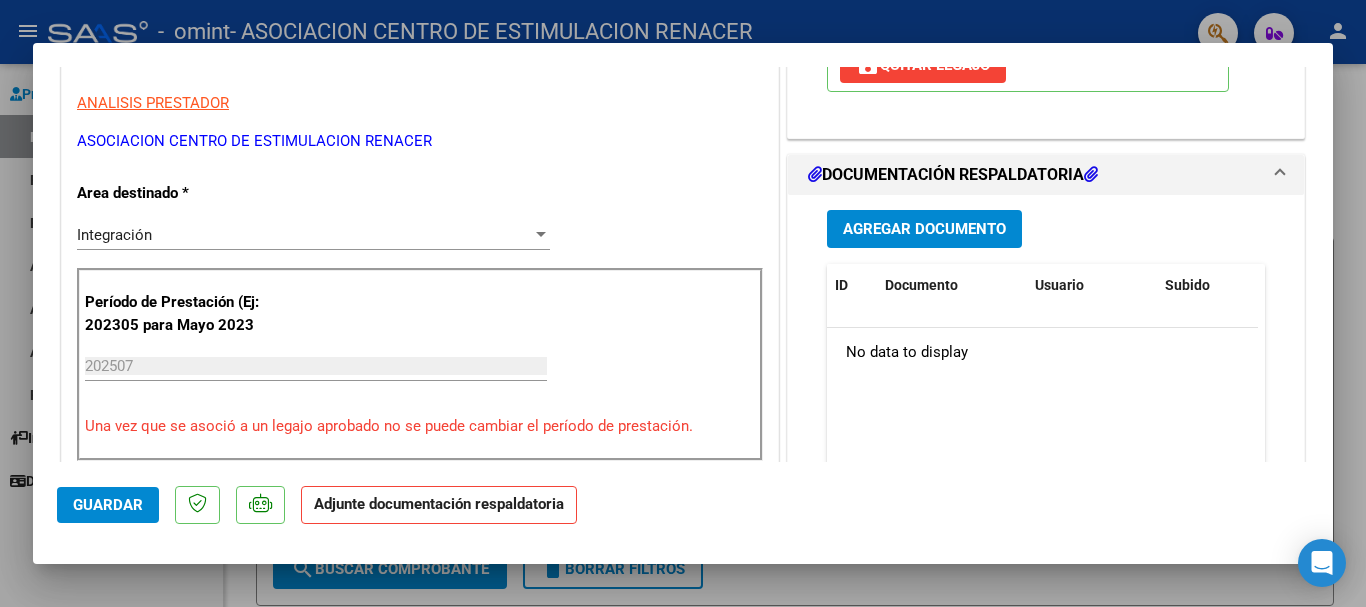 click on "Agregar Documento" at bounding box center (924, 230) 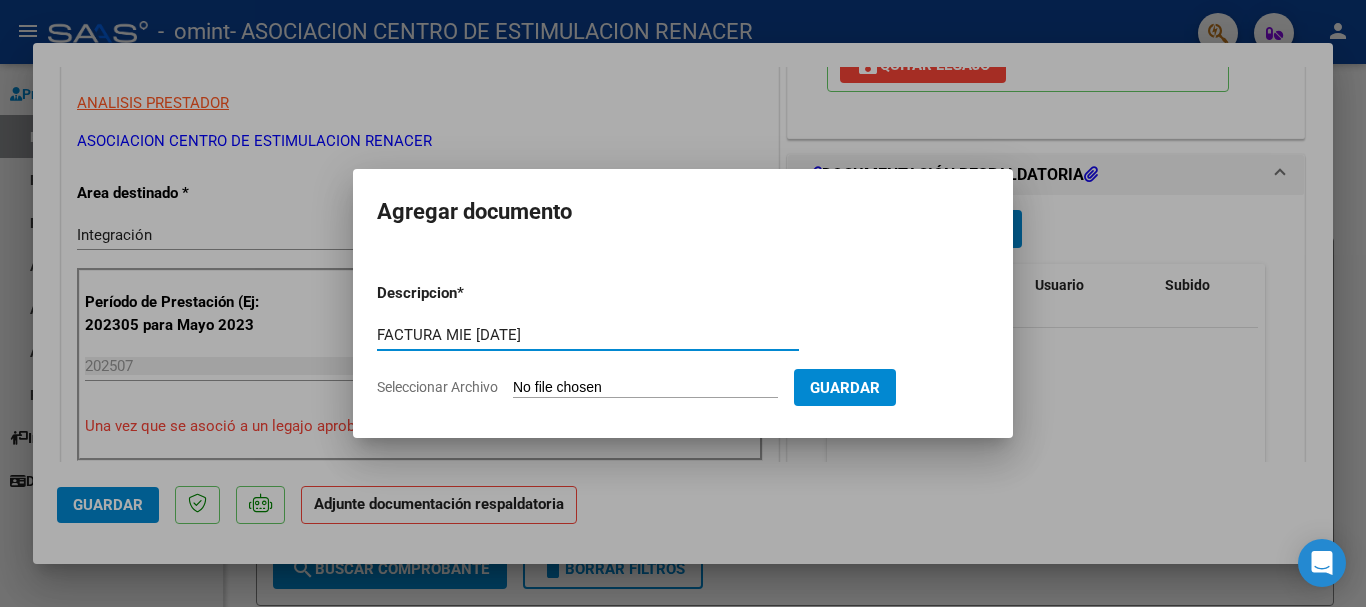 type on "FACTURA MIE [DATE]" 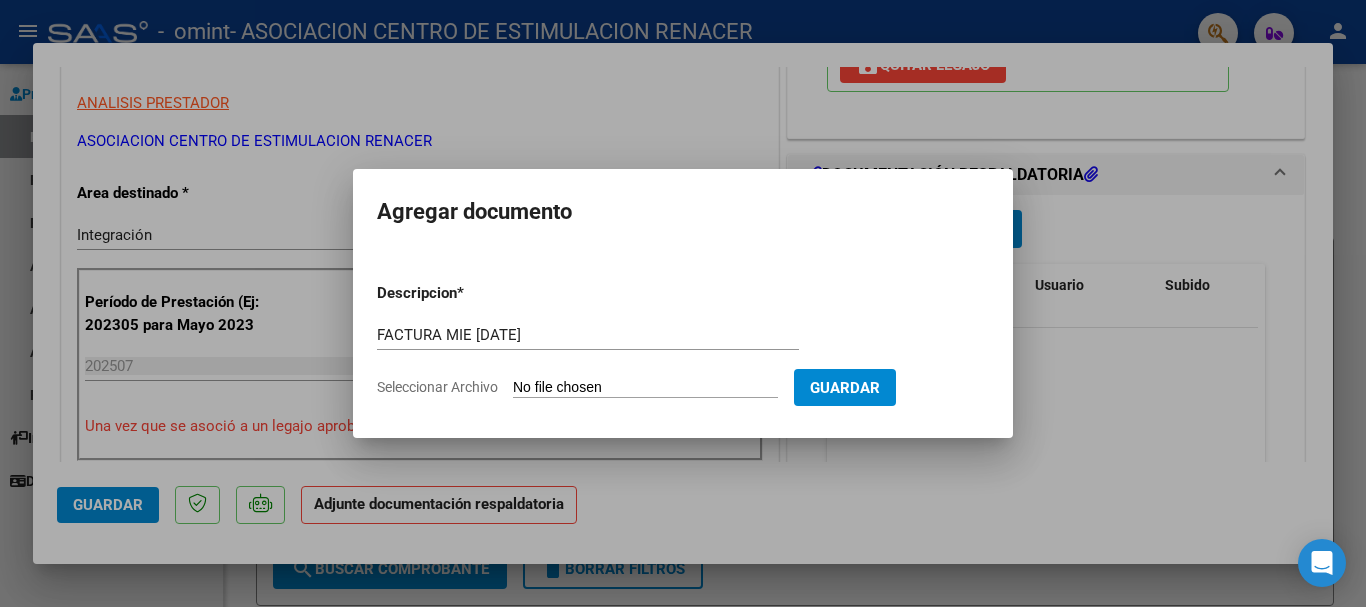 type on "C:\fakepath\[NUMBER]_[NUMBER]_[NUMBER]_[NUMBER].pdf" 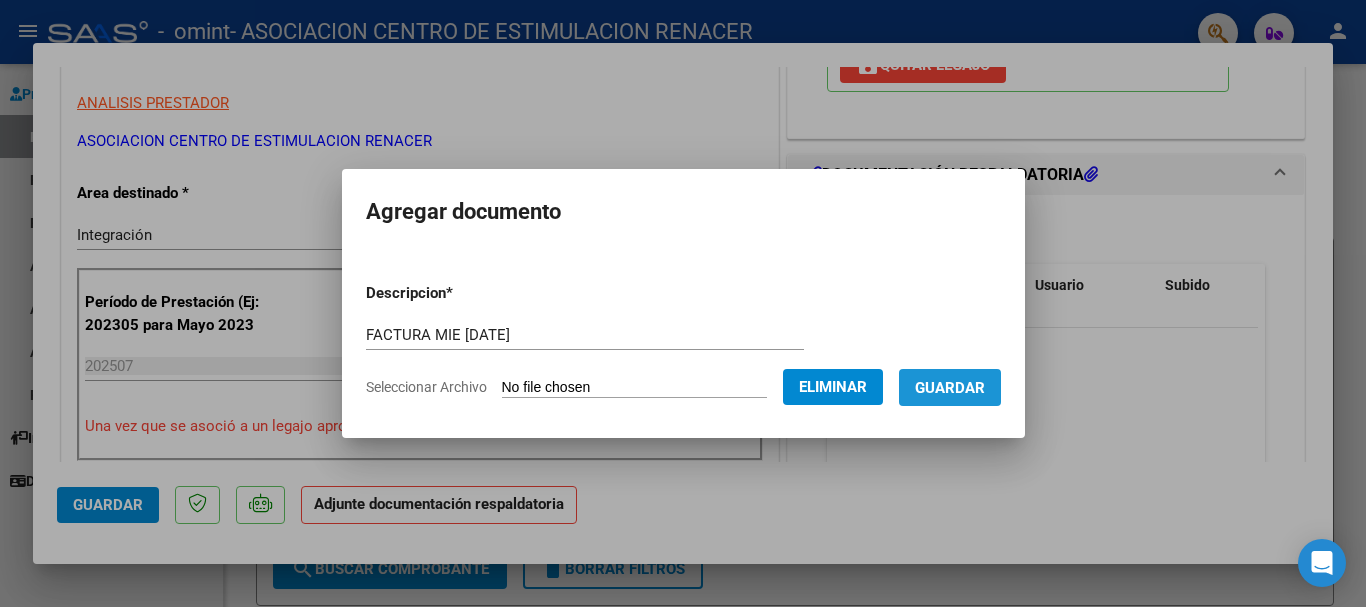 click on "Guardar" at bounding box center [950, 388] 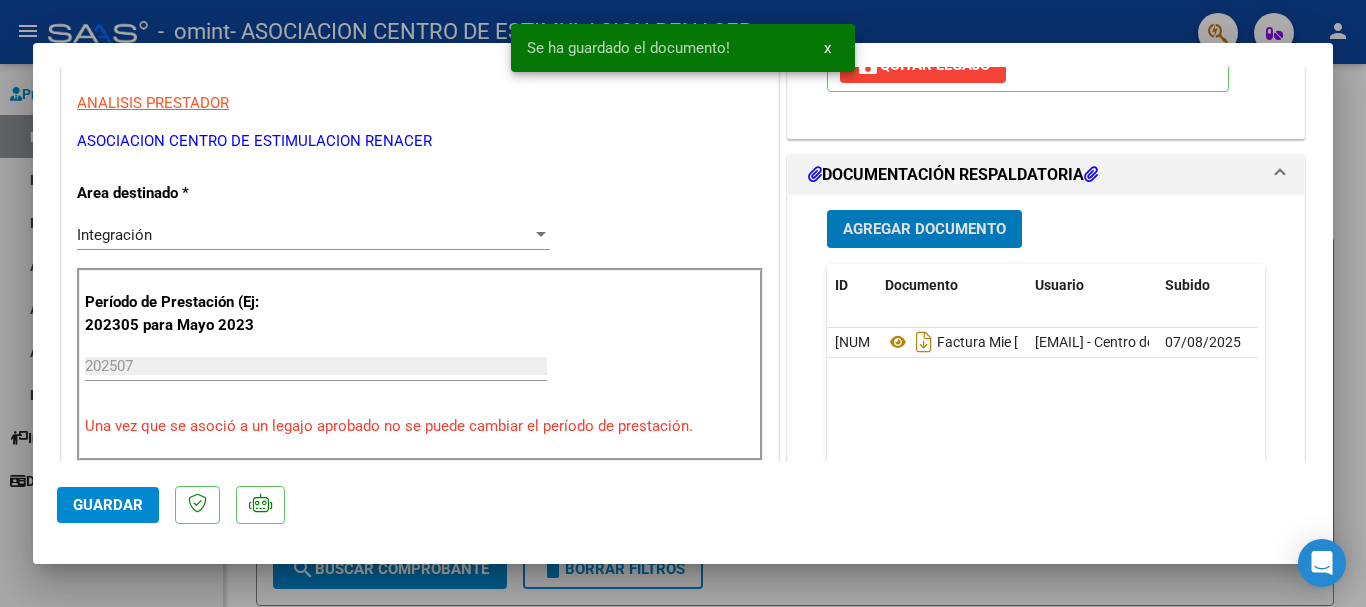 click on "Agregar Documento" at bounding box center [924, 230] 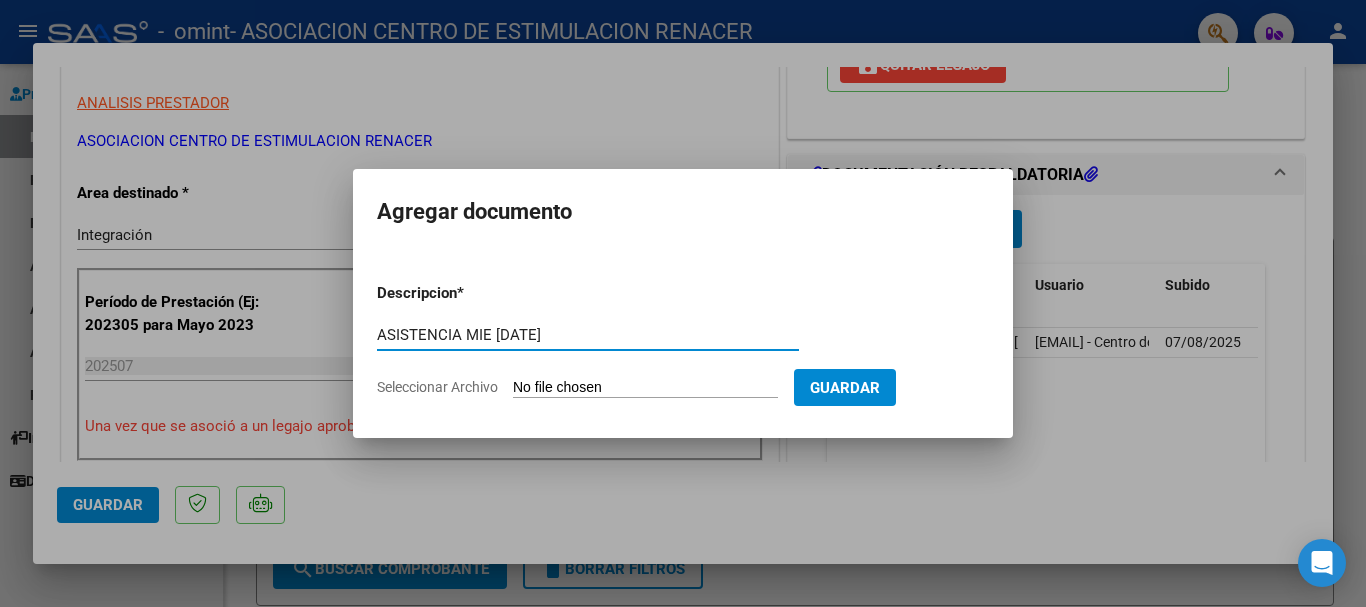 type on "ASISTENCIA MIE [DATE]" 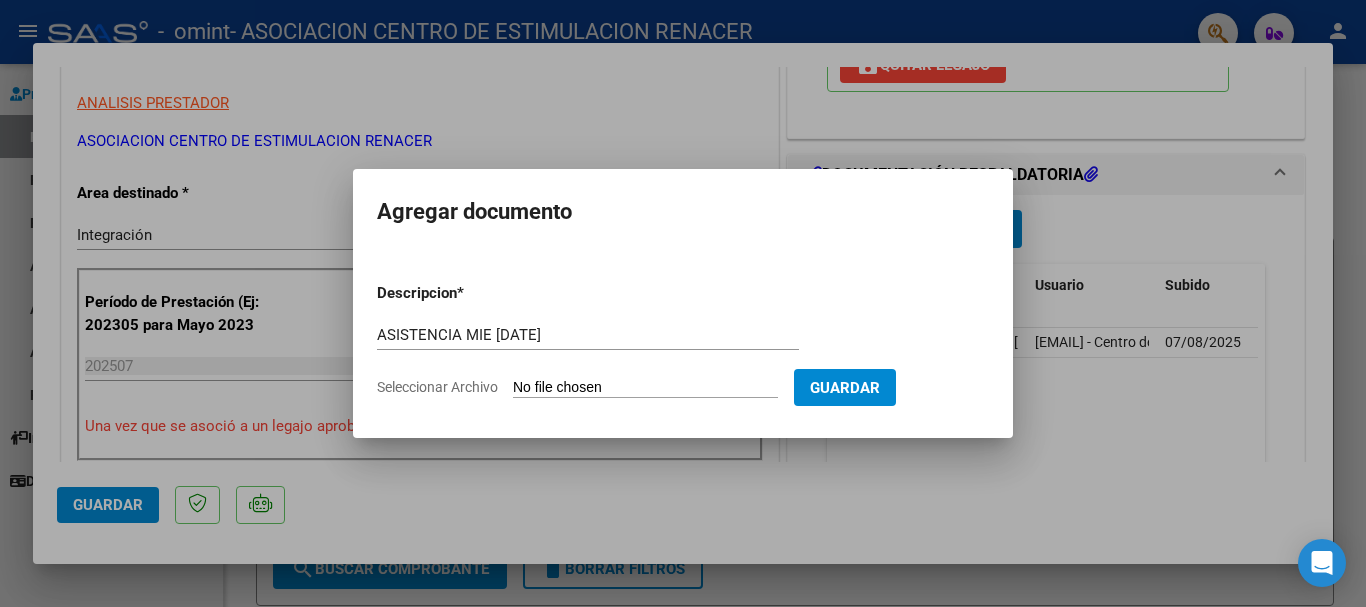 type on "C:\fakepath\Scan_[DATE]_[TIME].pdf" 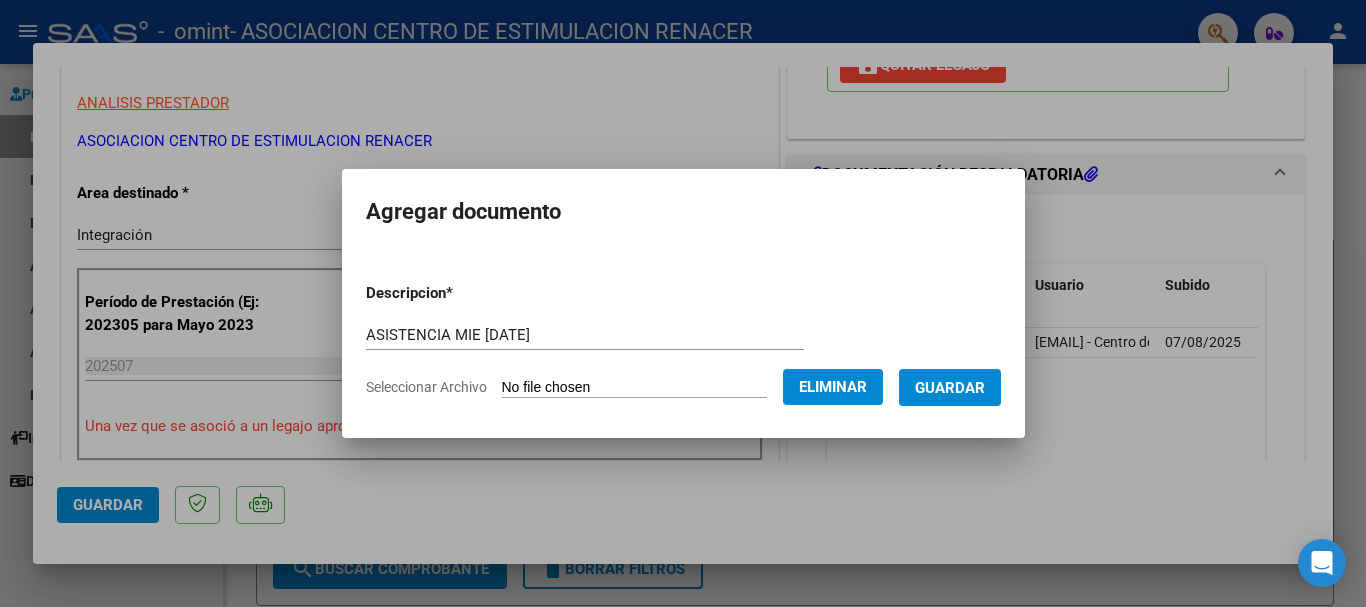 click on "Guardar" at bounding box center (950, 388) 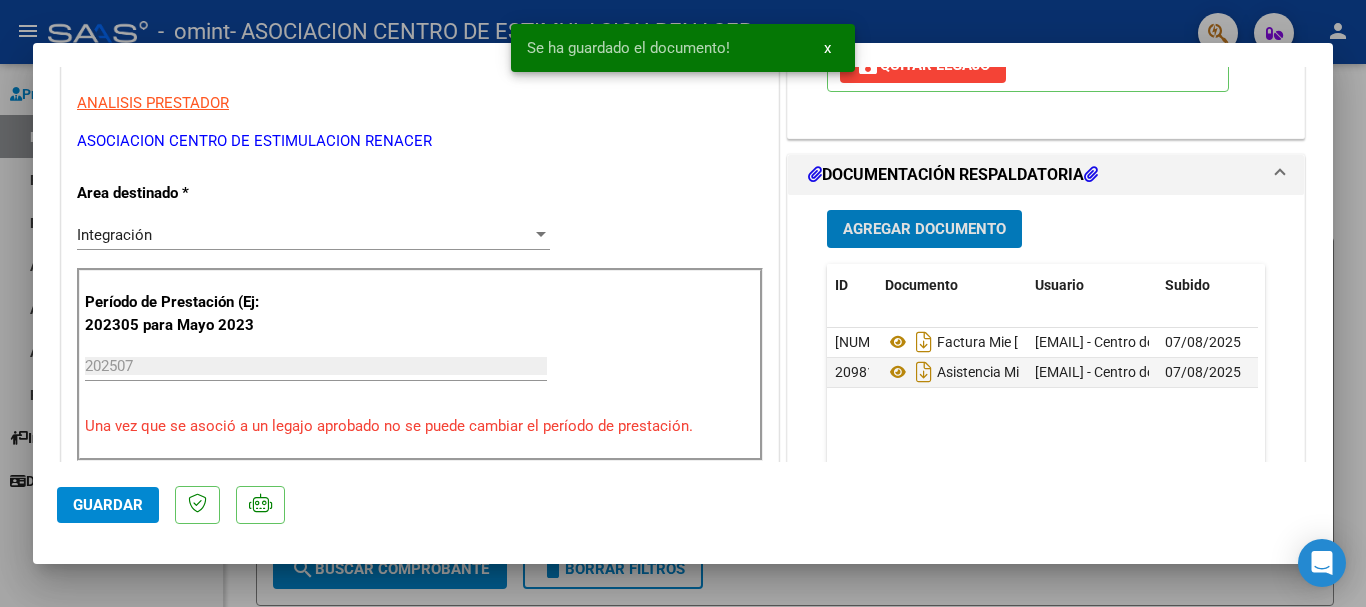 click on "Agregar Documento" at bounding box center [924, 228] 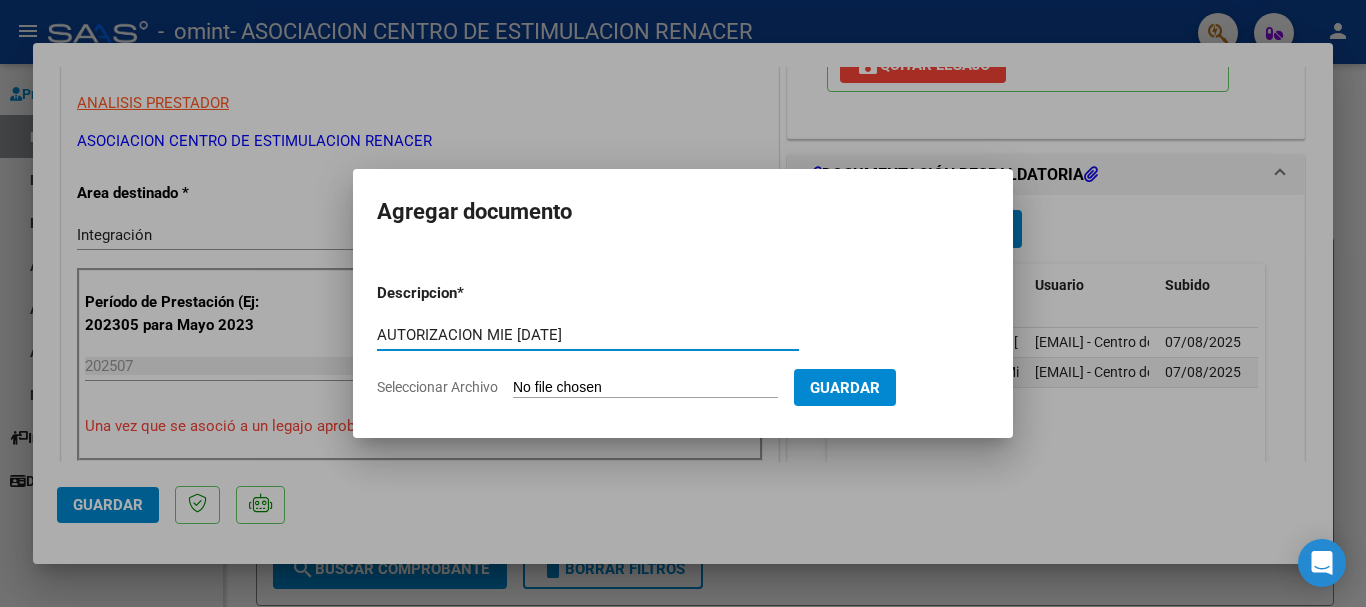 type on "AUTORIZACION MIE [DATE]" 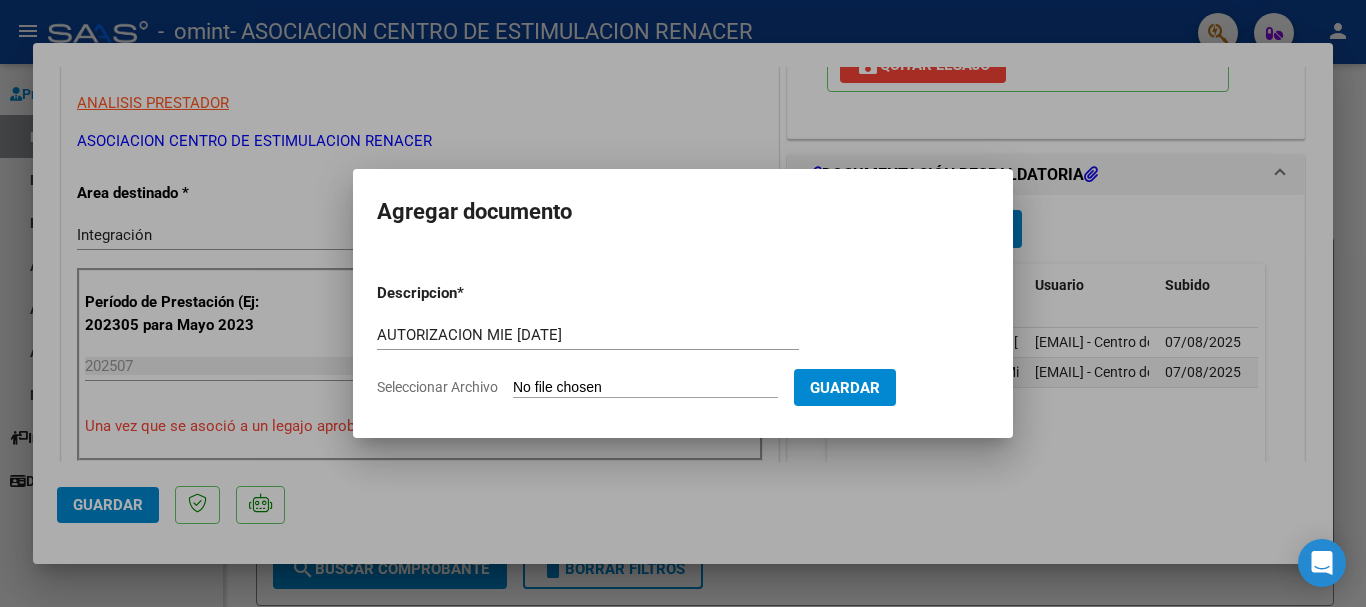 type on "C:\fakepath\[NUMBER]_[NUMBER]_[DATE]_[NUMBER].pdf" 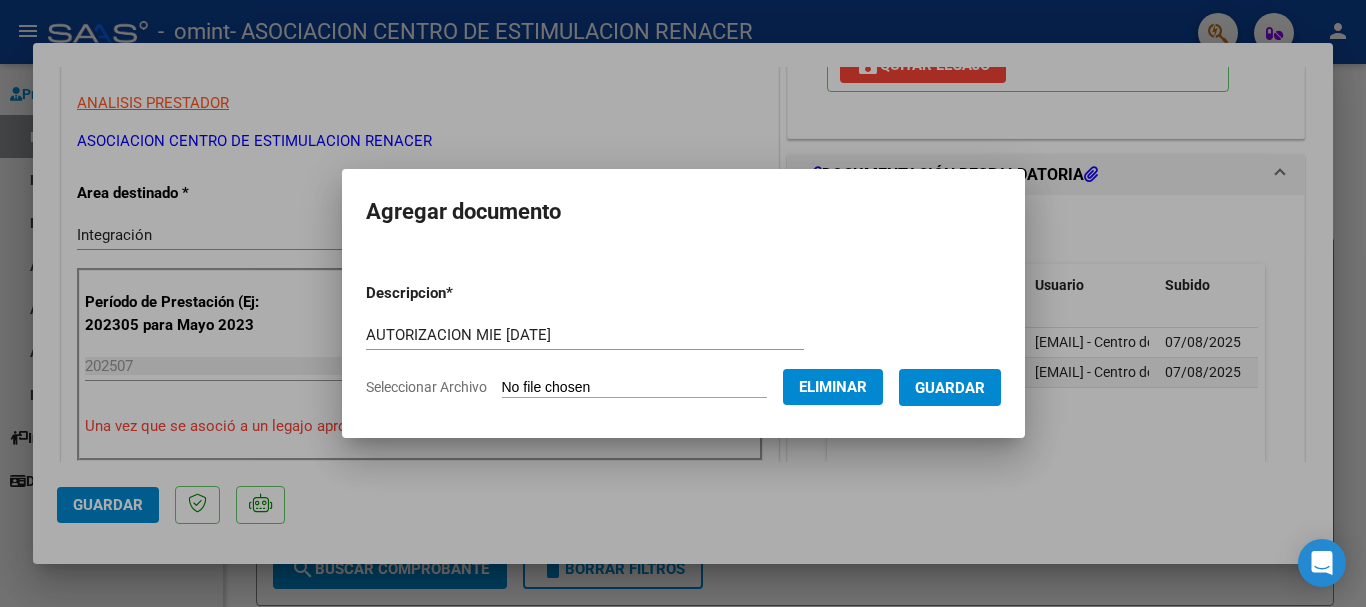 click on "Guardar" at bounding box center [950, 388] 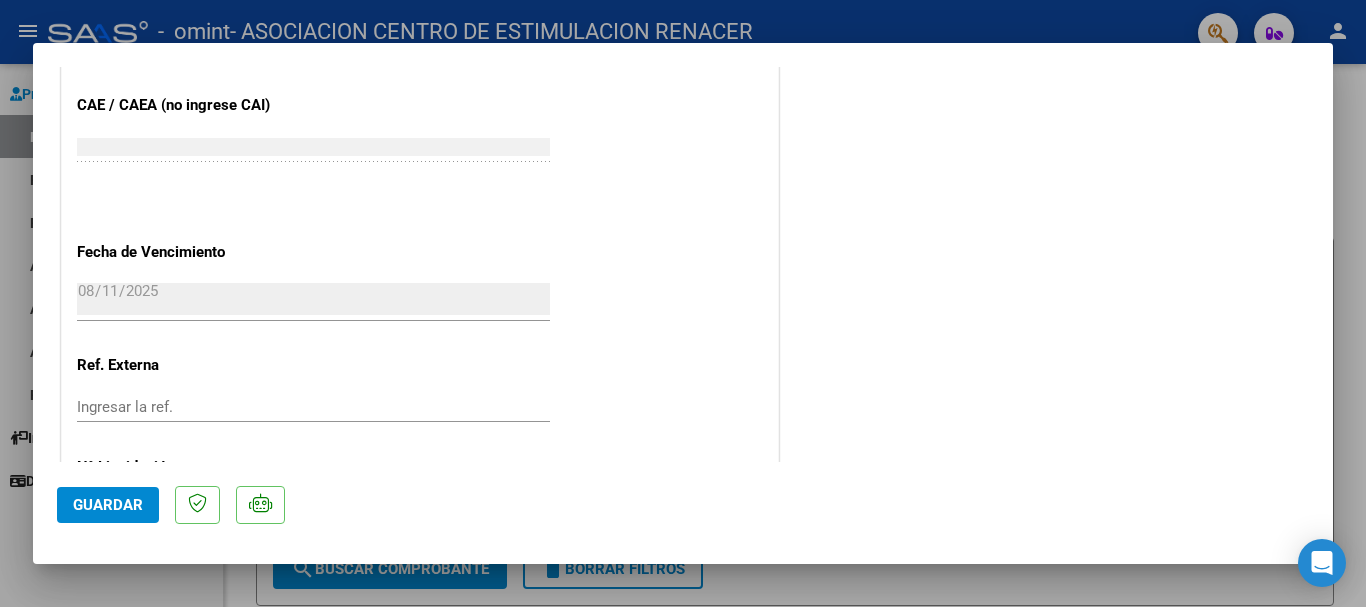 scroll, scrollTop: 1395, scrollLeft: 0, axis: vertical 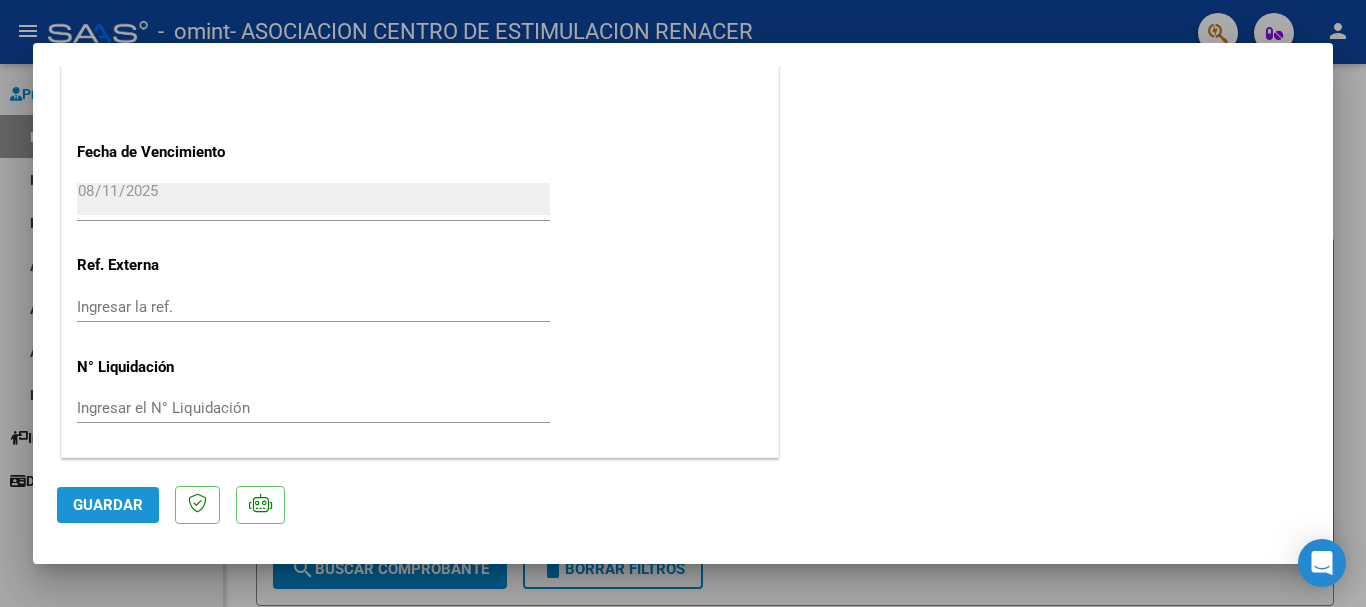click on "Guardar" 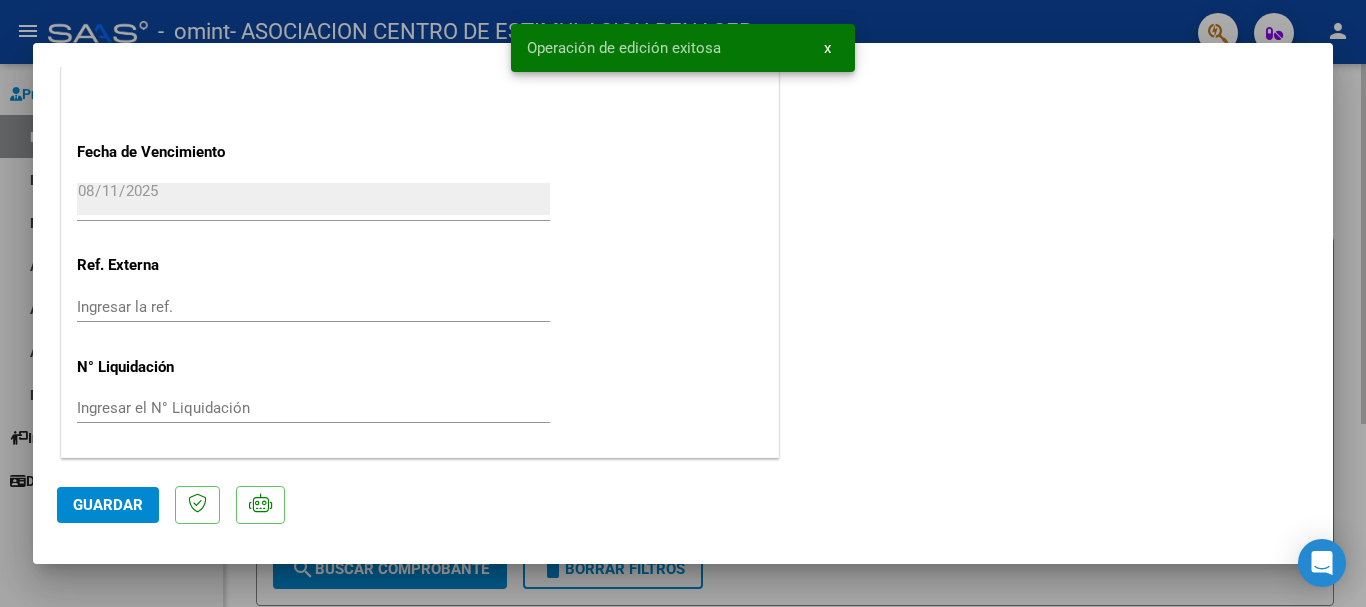 click at bounding box center (683, 303) 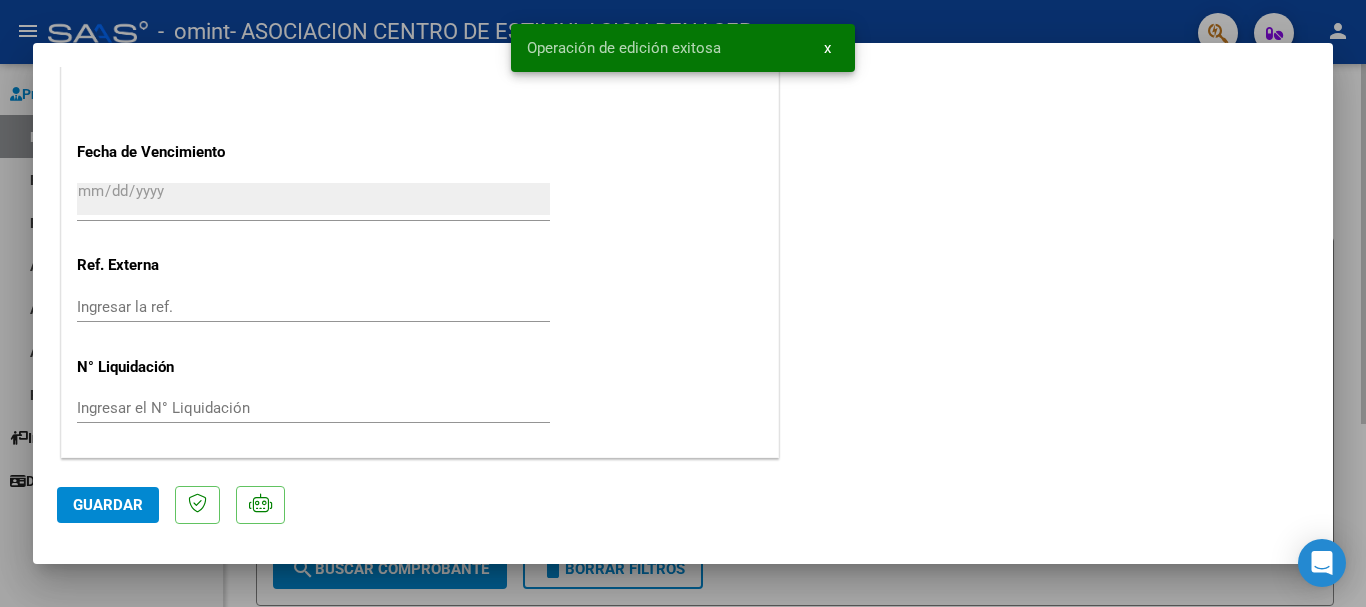scroll, scrollTop: 1547, scrollLeft: 0, axis: vertical 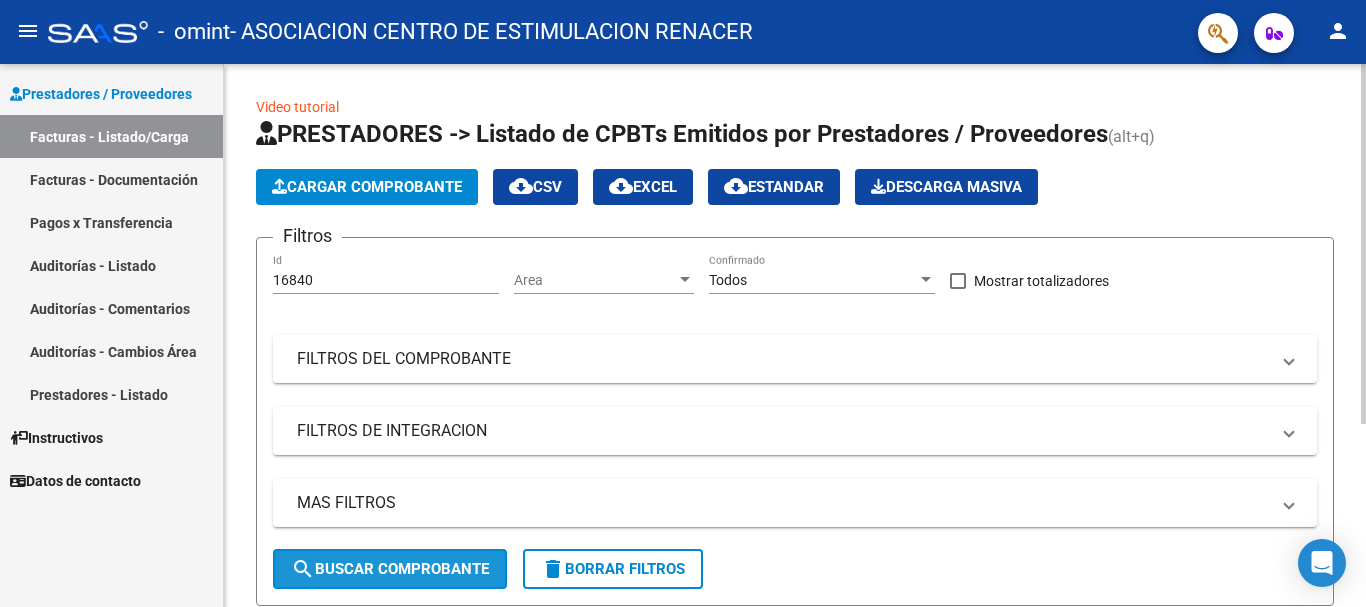 click on "search  Buscar Comprobante" 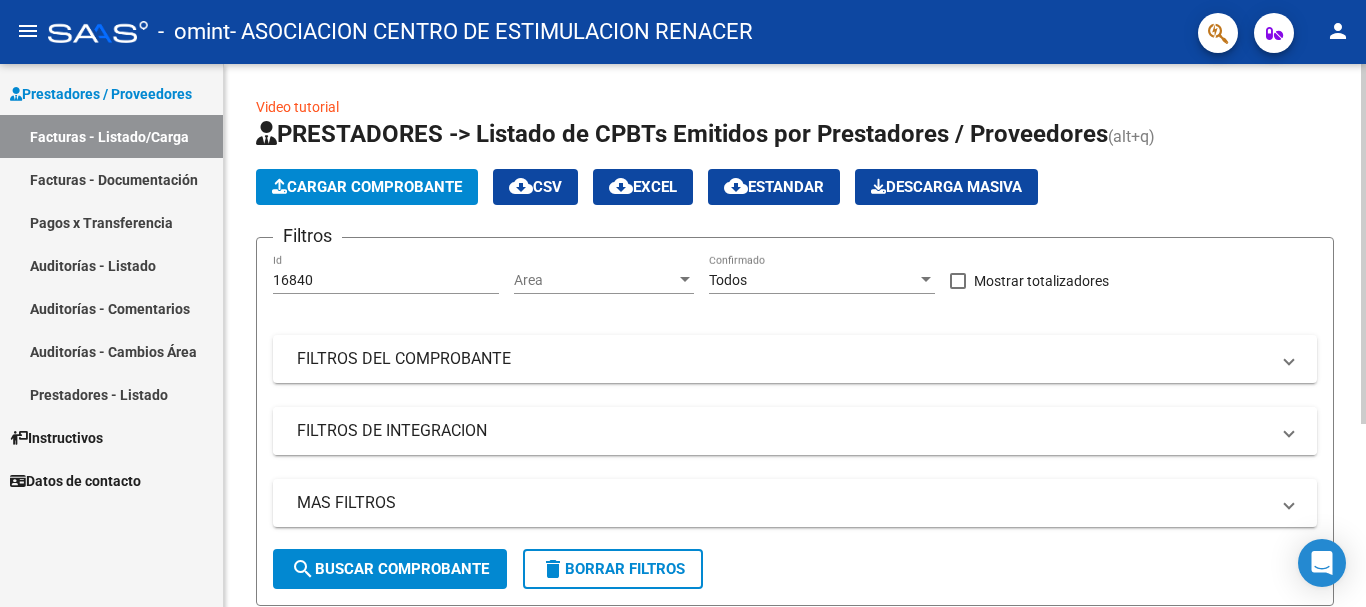 scroll, scrollTop: 275, scrollLeft: 0, axis: vertical 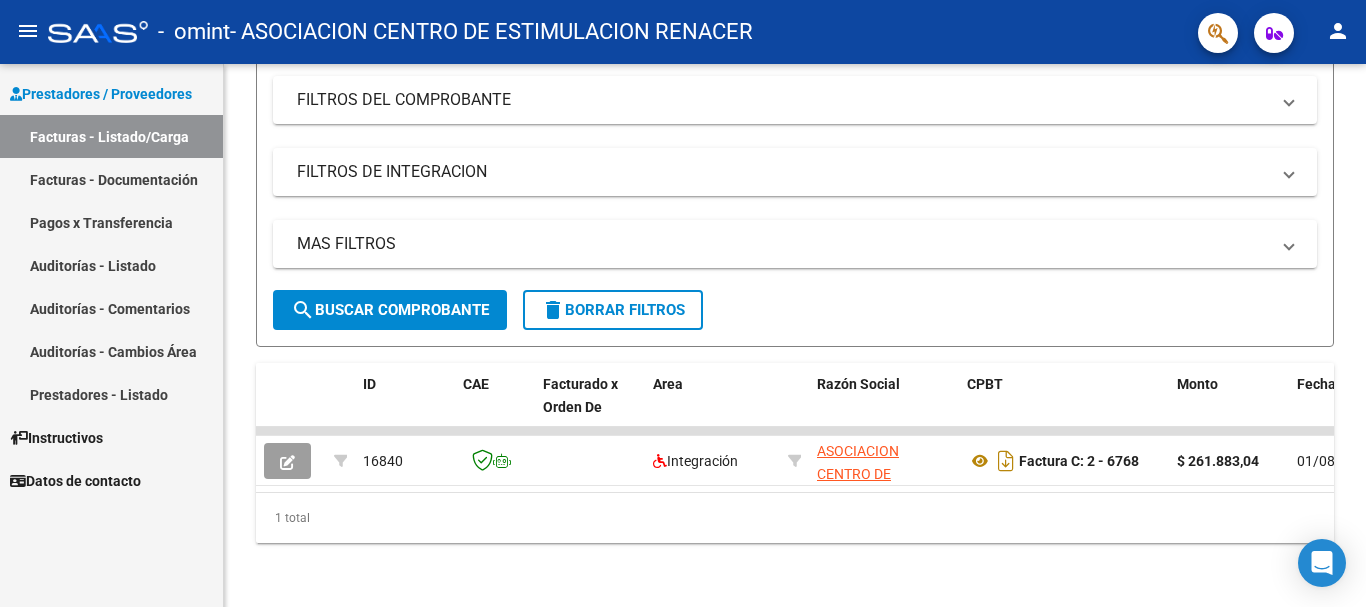 click on "Facturas - Documentación" at bounding box center (111, 179) 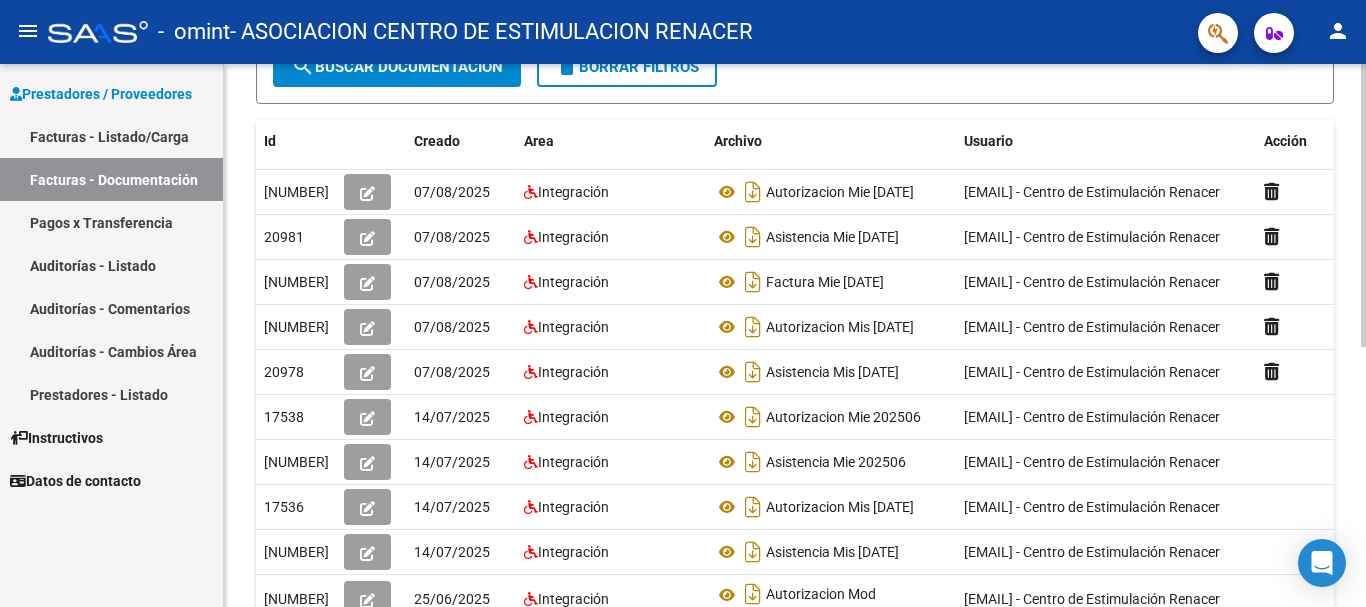 scroll, scrollTop: 500, scrollLeft: 0, axis: vertical 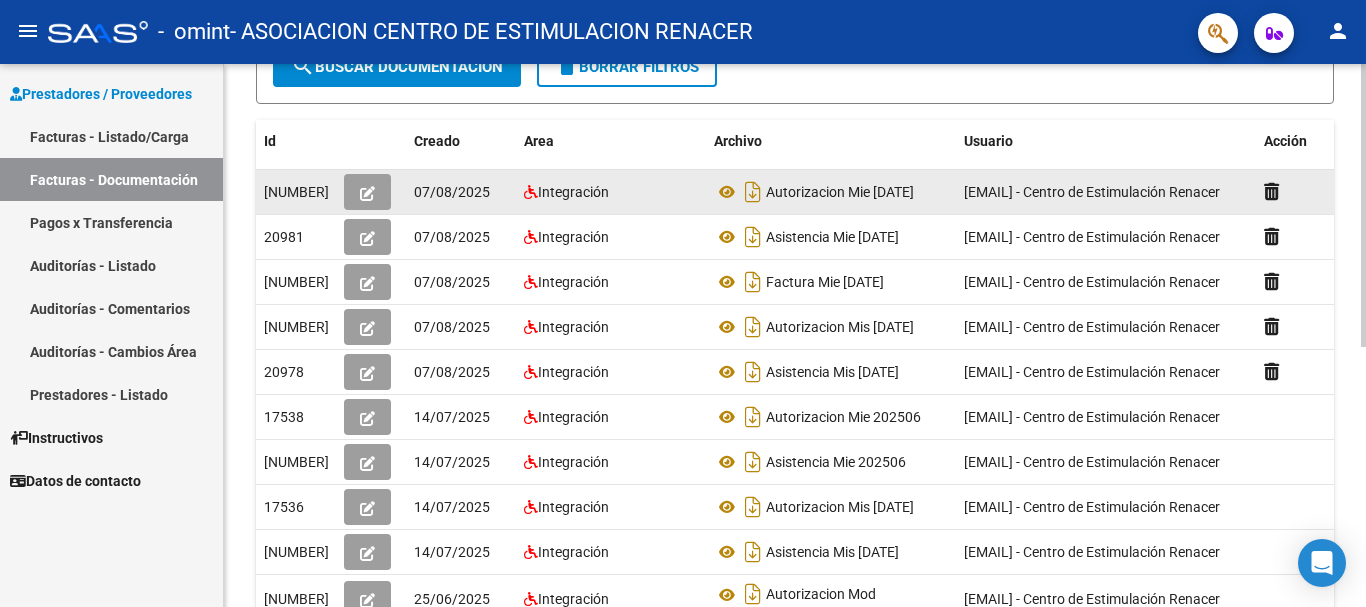 click on "Integración" 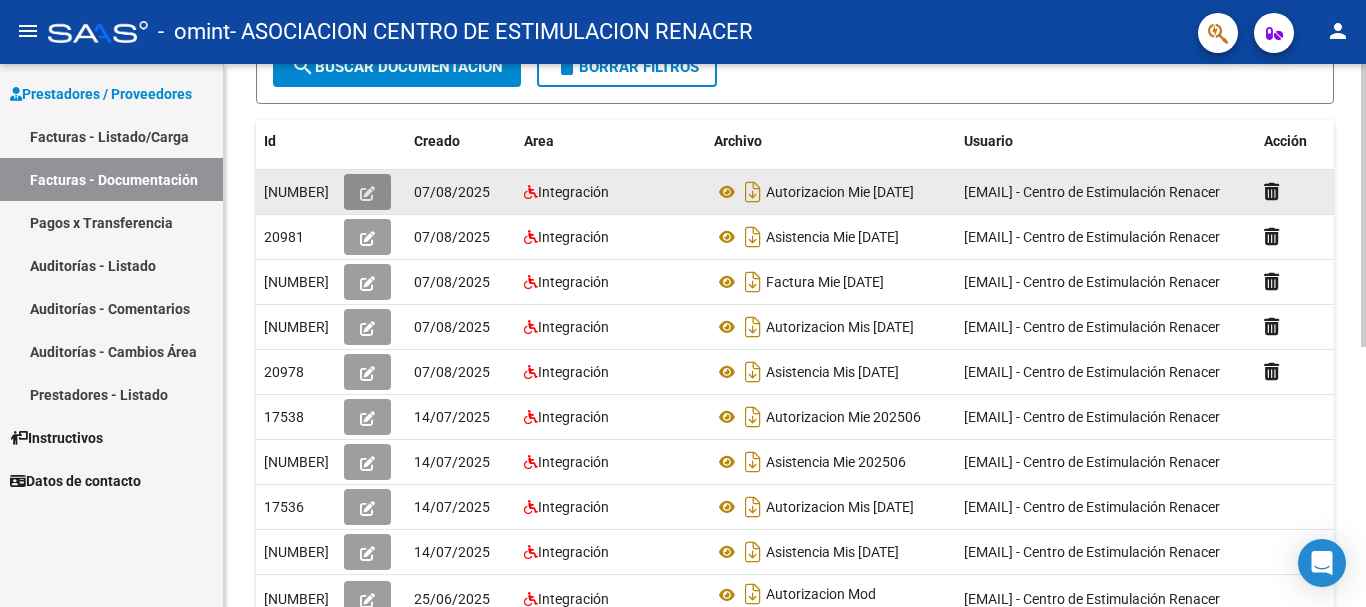 click 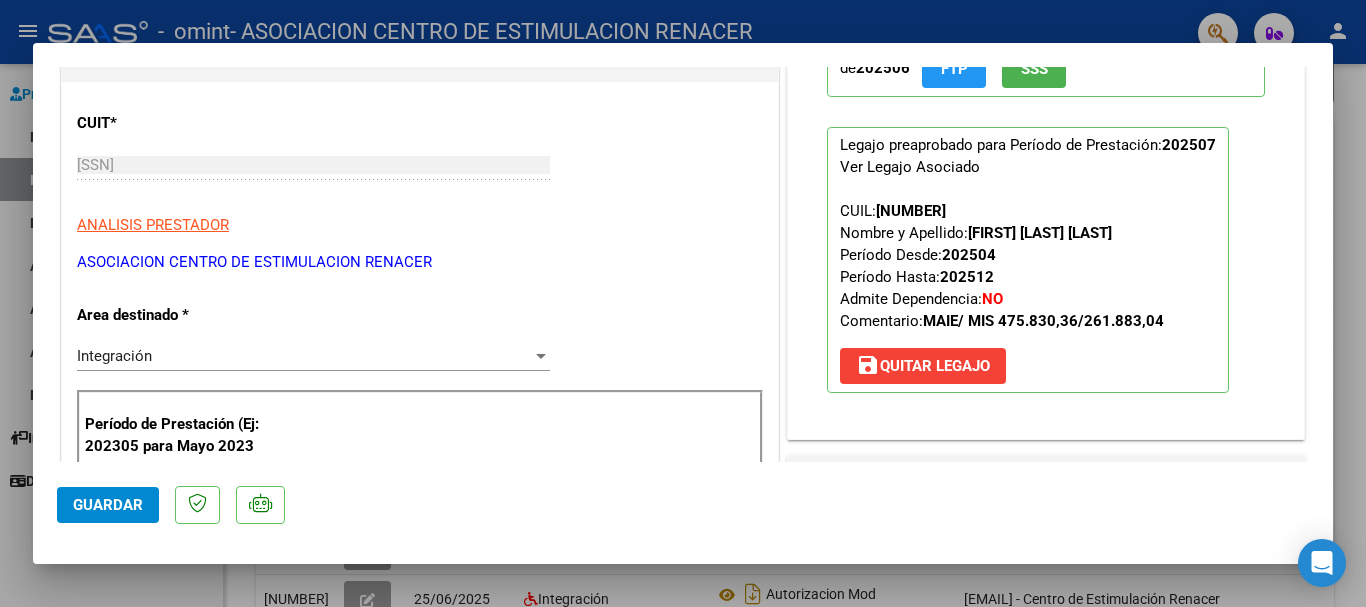scroll, scrollTop: 100, scrollLeft: 0, axis: vertical 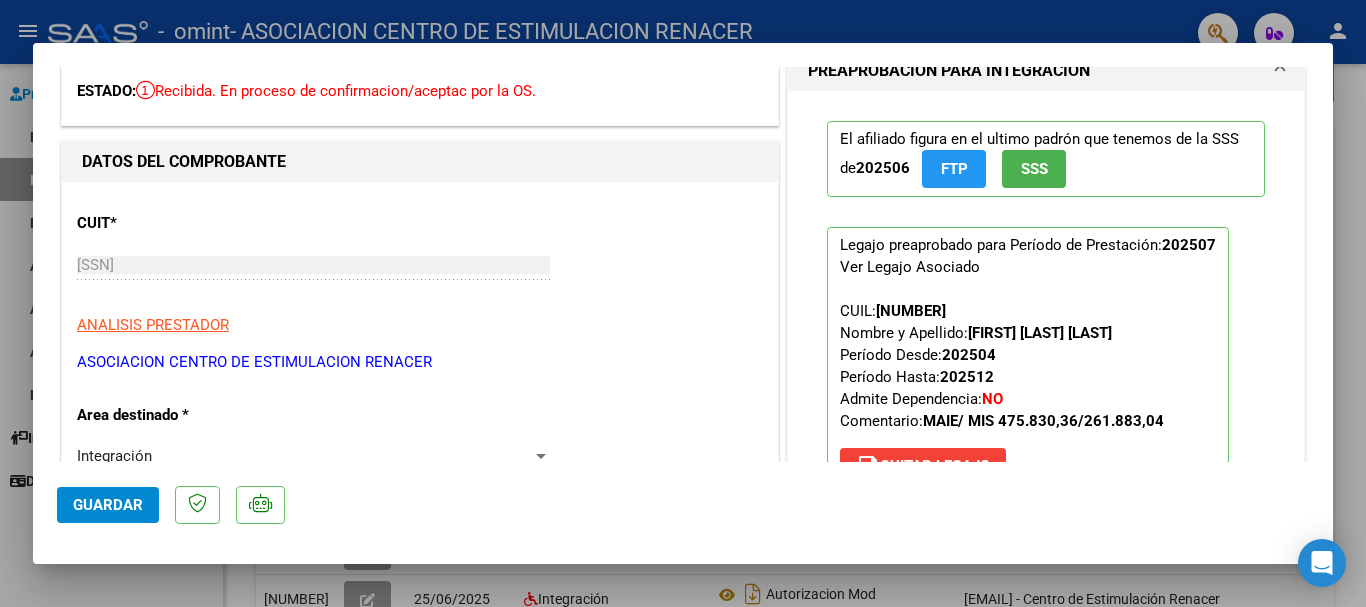 click at bounding box center [683, 303] 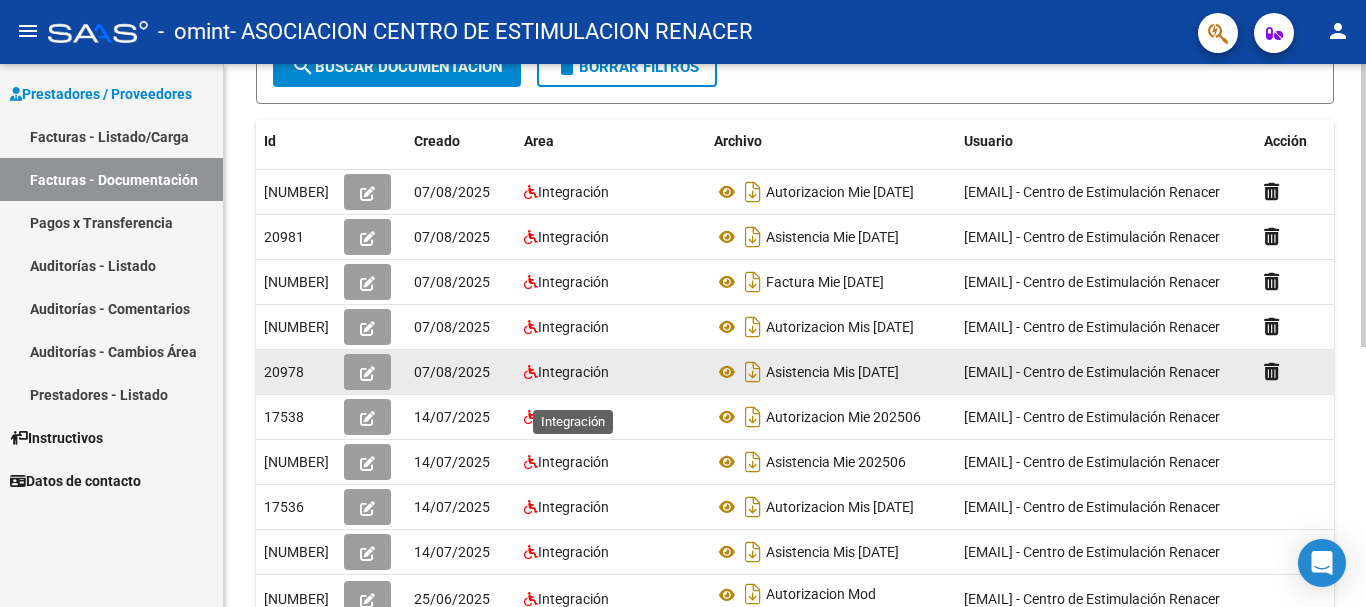 click on "Integración" 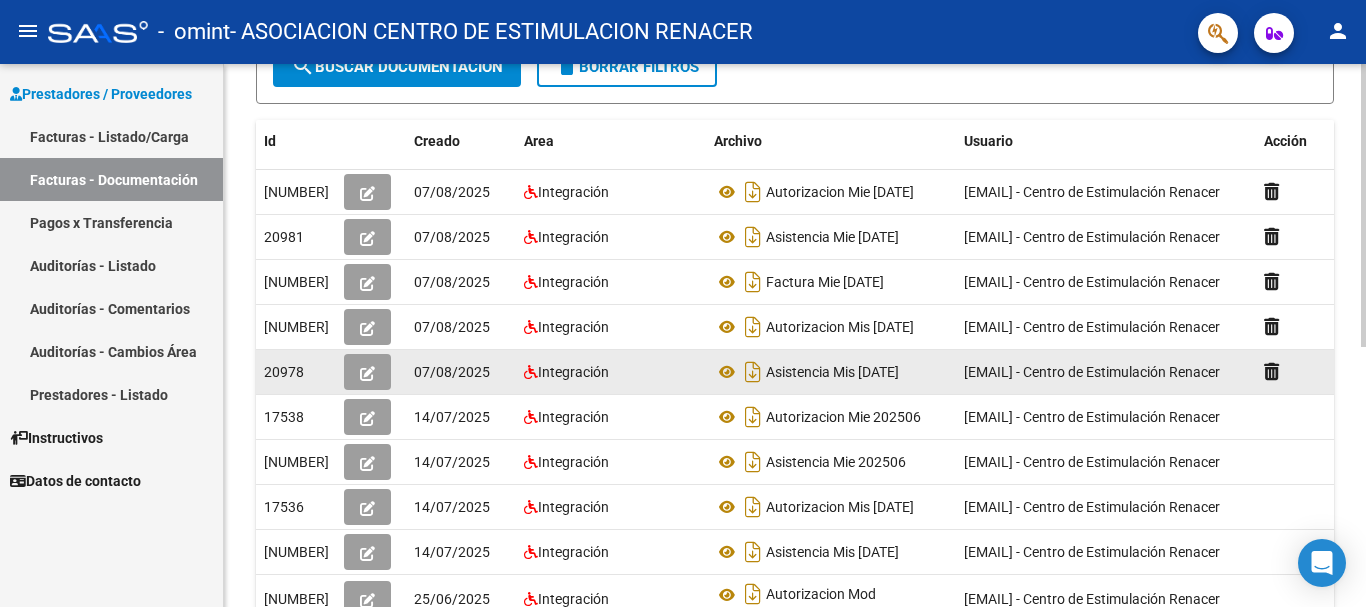 click 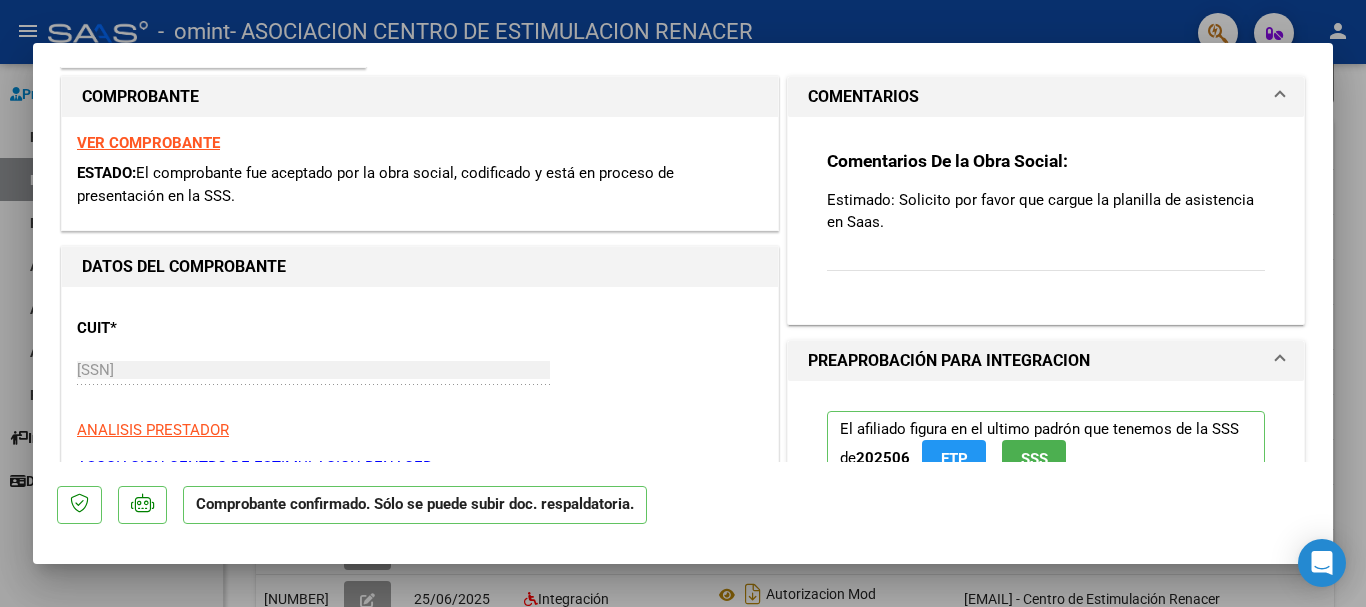 scroll, scrollTop: 200, scrollLeft: 0, axis: vertical 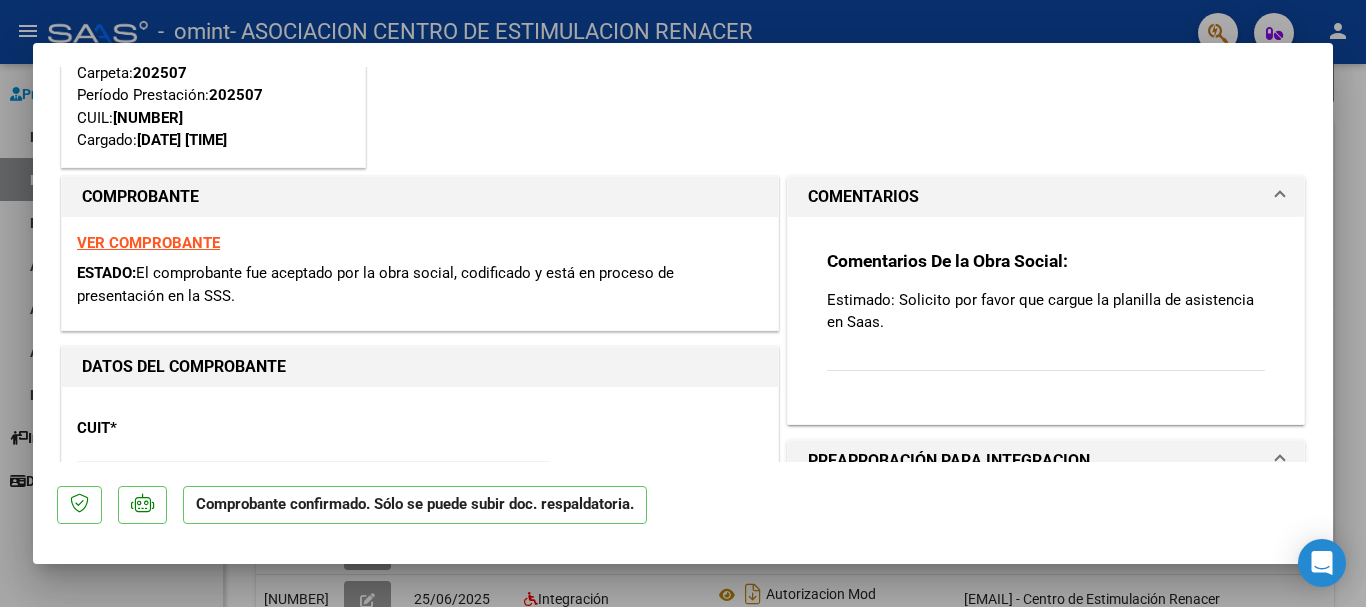 click on "VER COMPROBANTE" at bounding box center (148, 243) 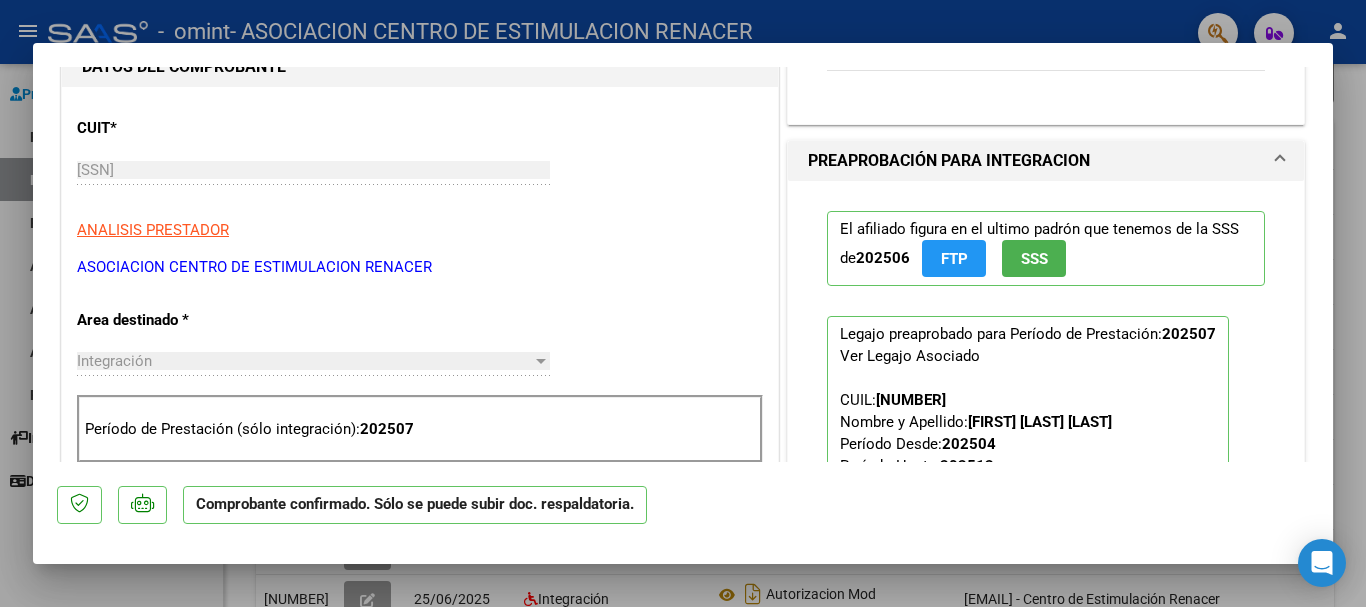 scroll, scrollTop: 900, scrollLeft: 0, axis: vertical 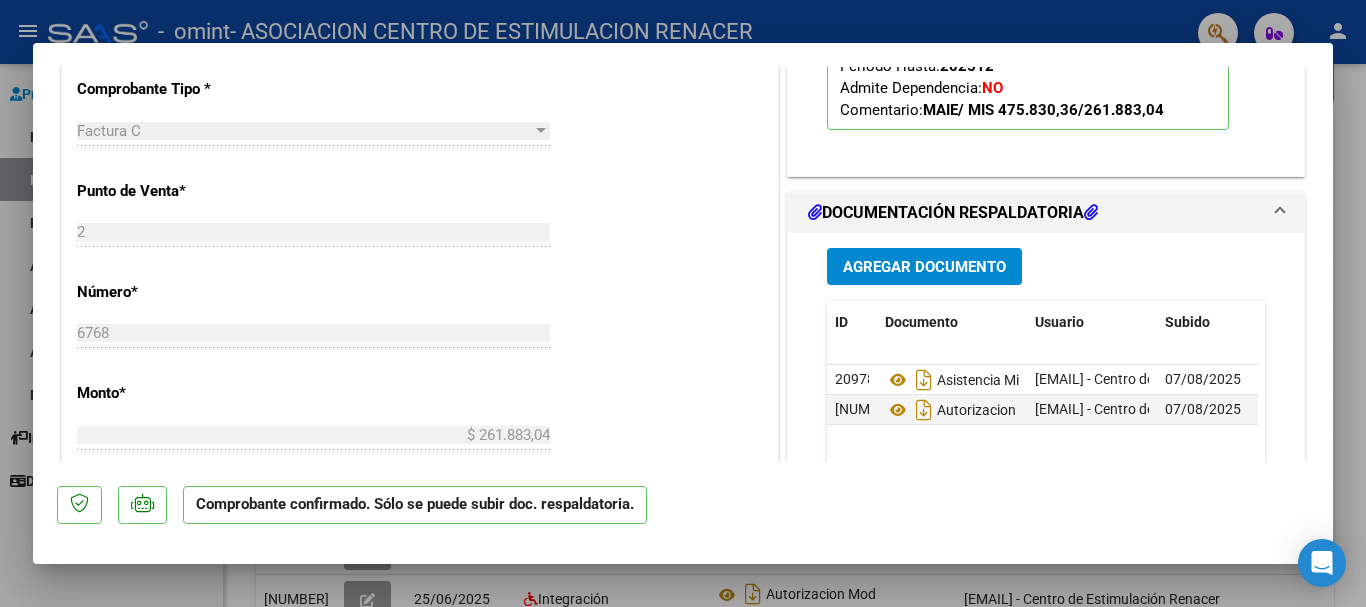 click on "Agregar Documento" at bounding box center [924, 267] 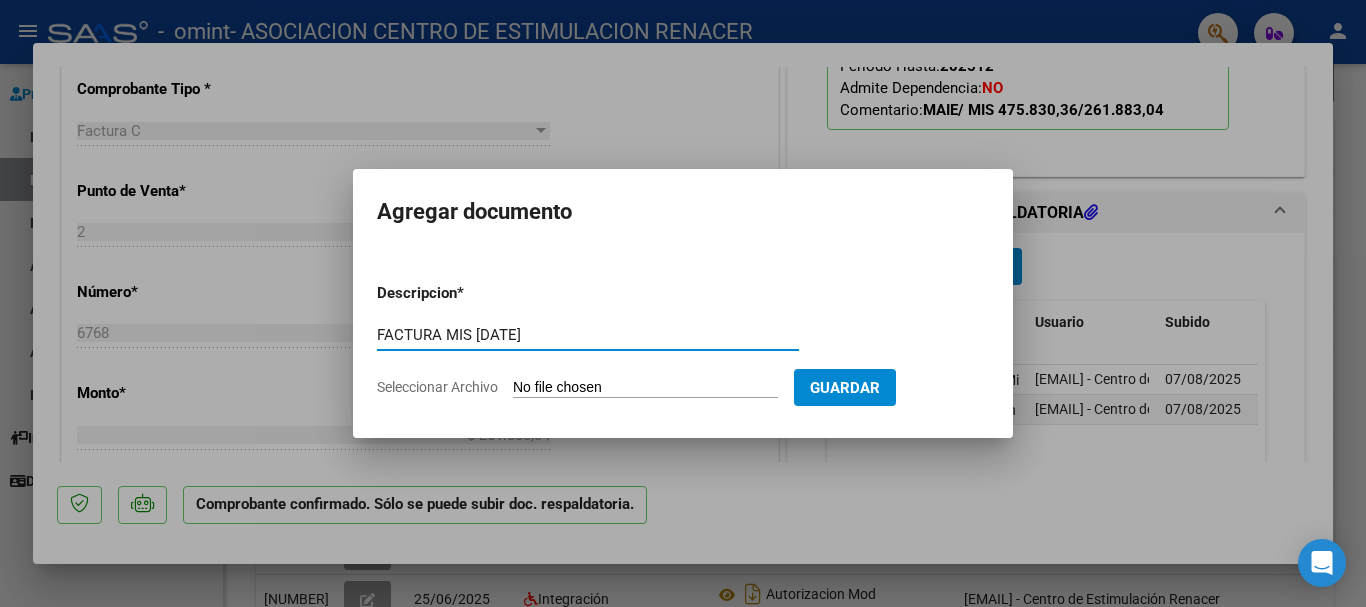 type on "FACTURA MIS [DATE]" 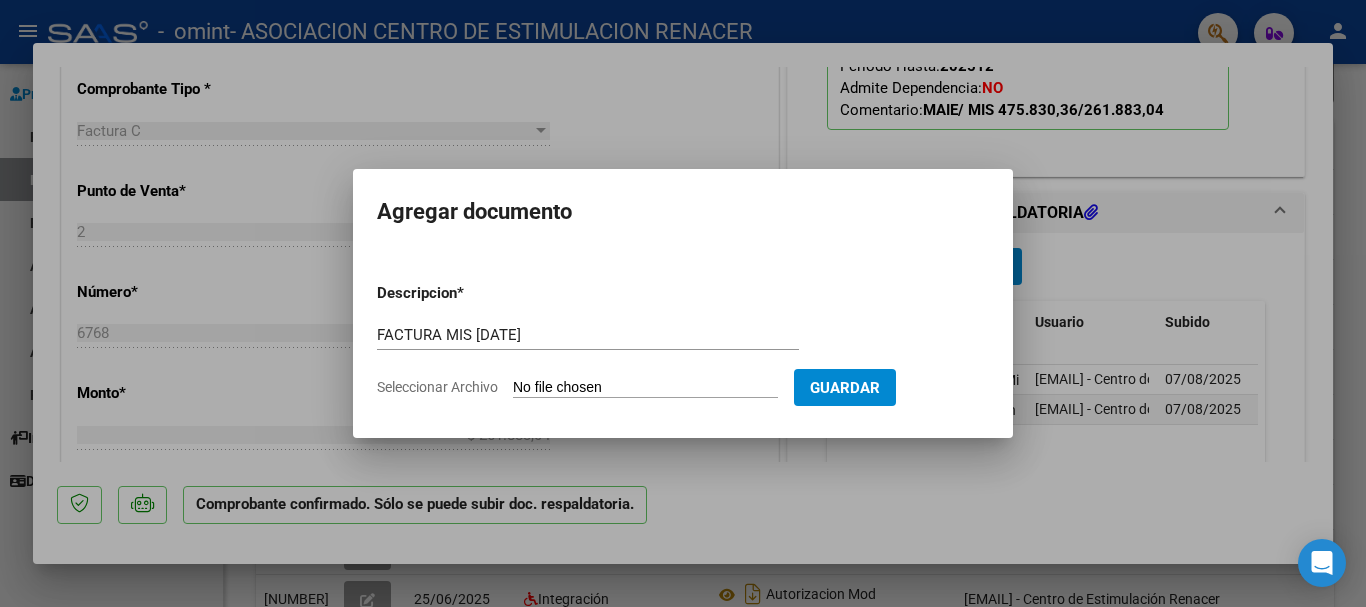 click on "Seleccionar Archivo" at bounding box center [645, 388] 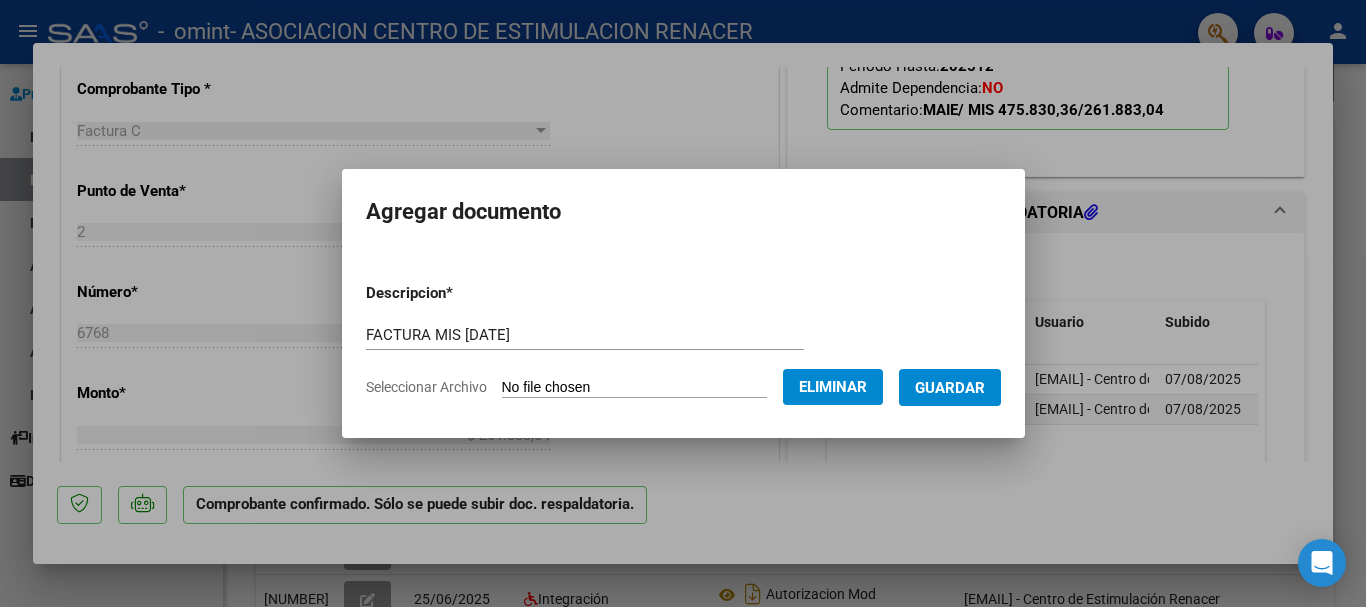 click on "Guardar" at bounding box center (950, 388) 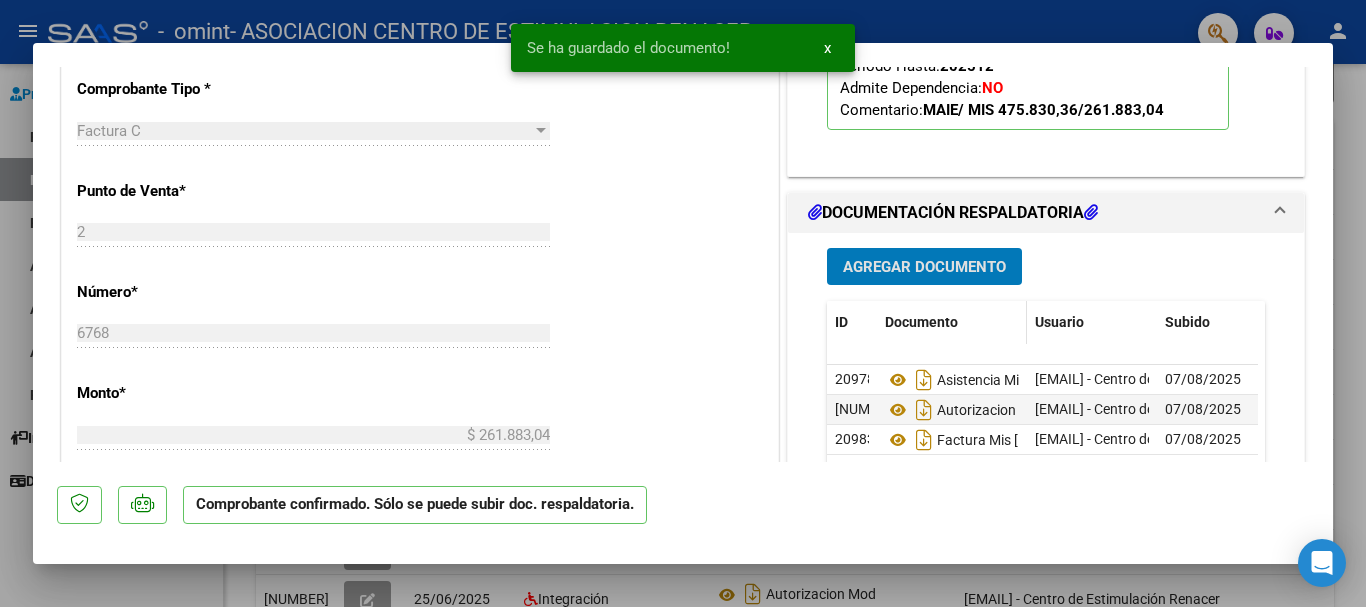 scroll, scrollTop: 700, scrollLeft: 0, axis: vertical 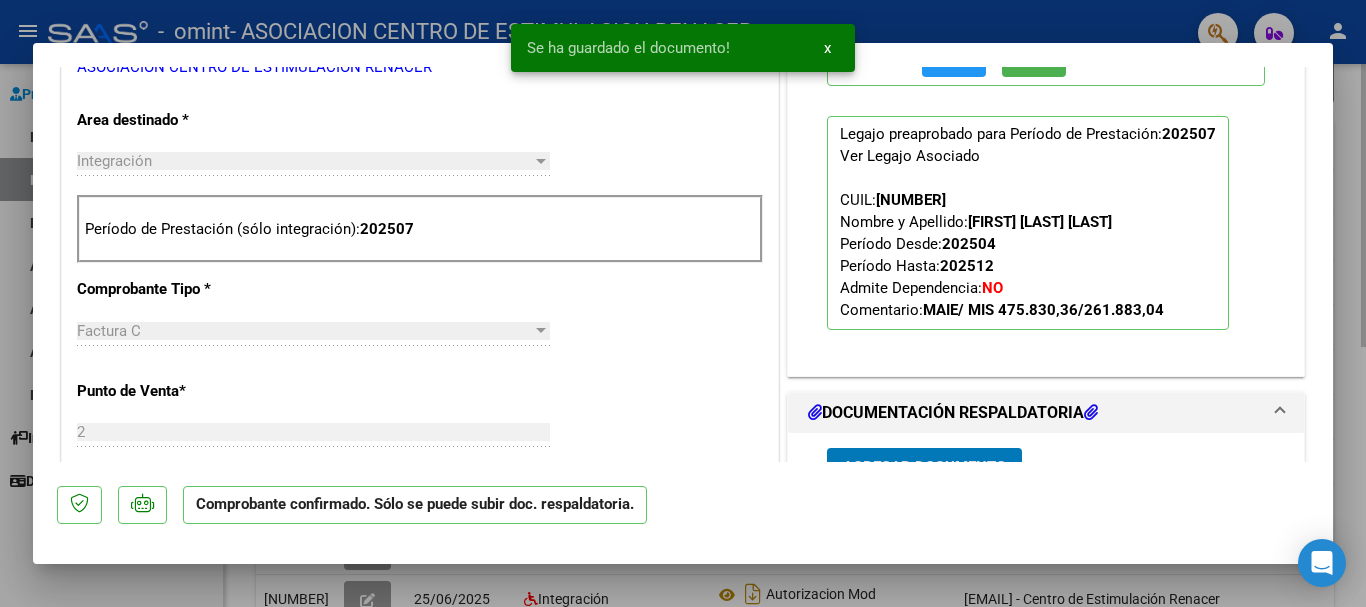 click at bounding box center [683, 303] 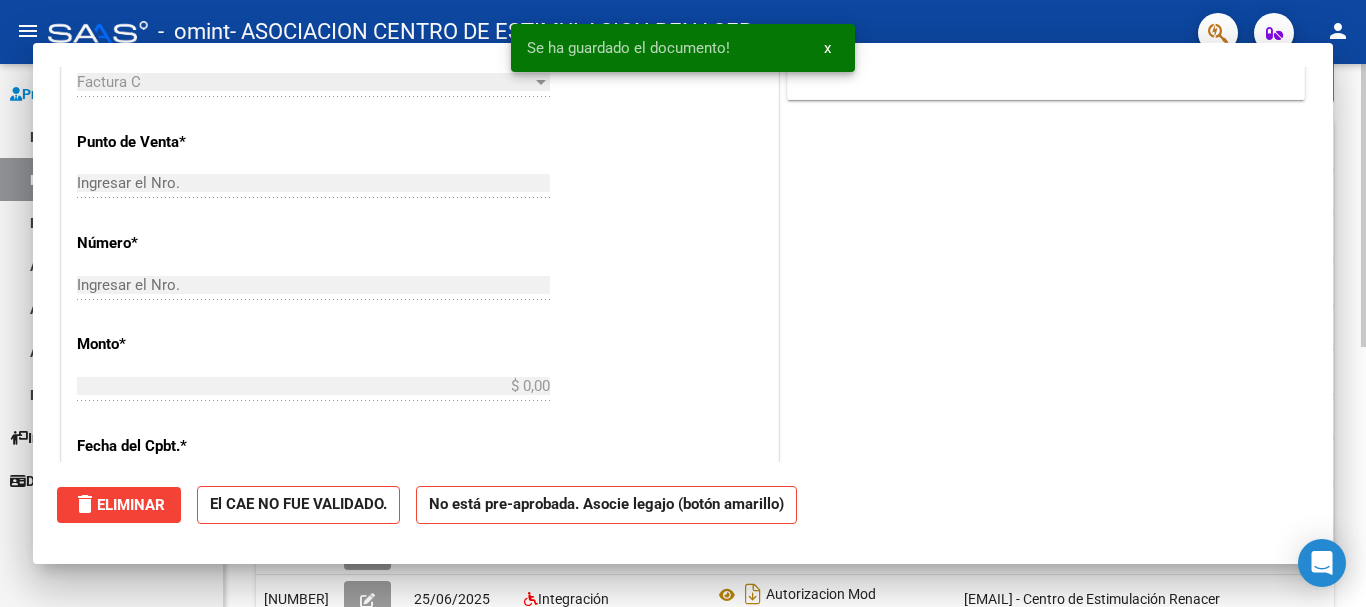 scroll, scrollTop: 380, scrollLeft: 0, axis: vertical 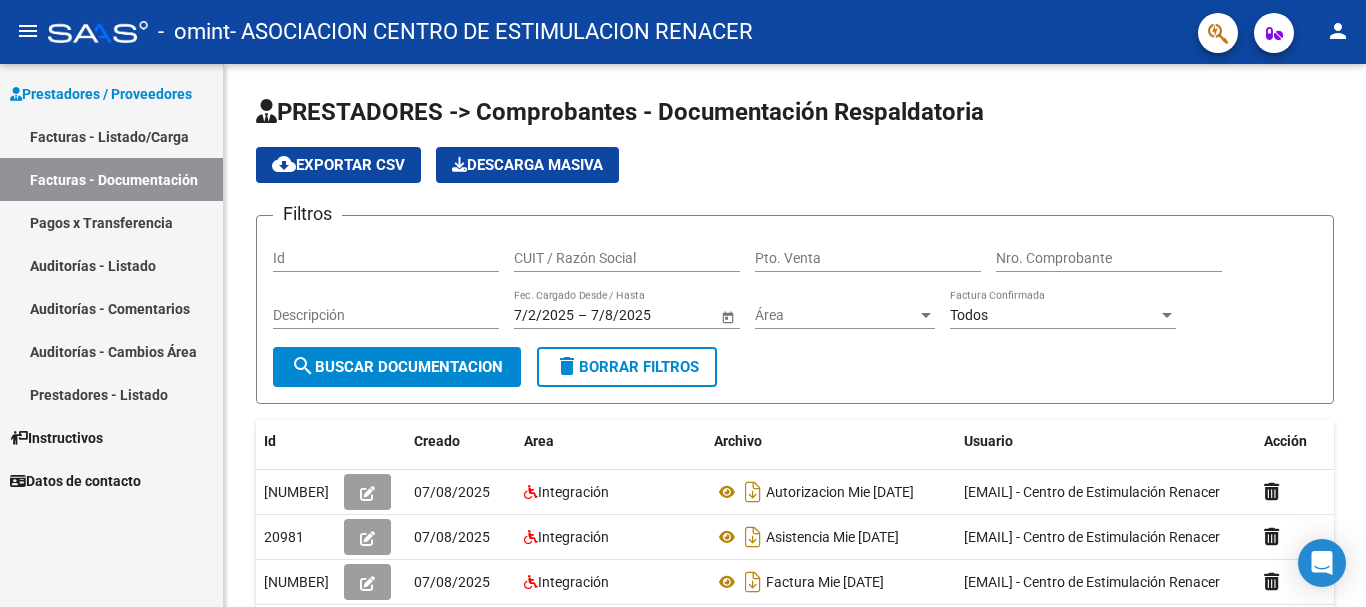 click on "Facturas - Documentación" at bounding box center [111, 179] 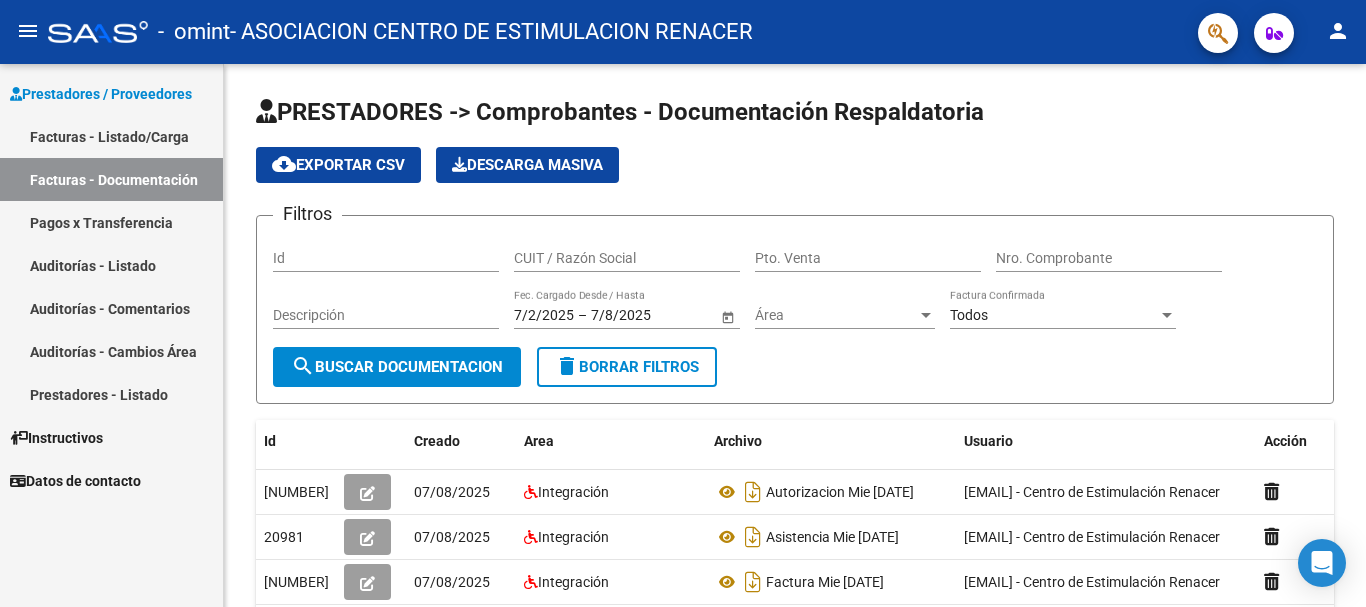 click on "Facturas - Listado/Carga" at bounding box center [111, 136] 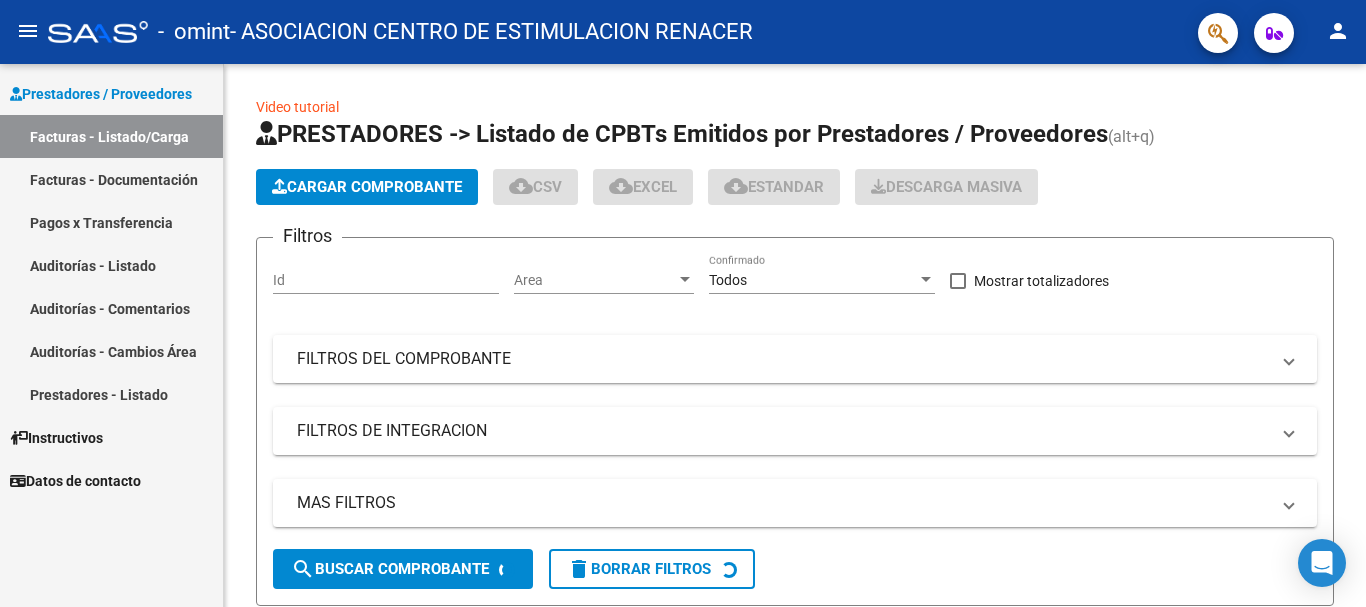 click on "Facturas - Documentación" at bounding box center [111, 179] 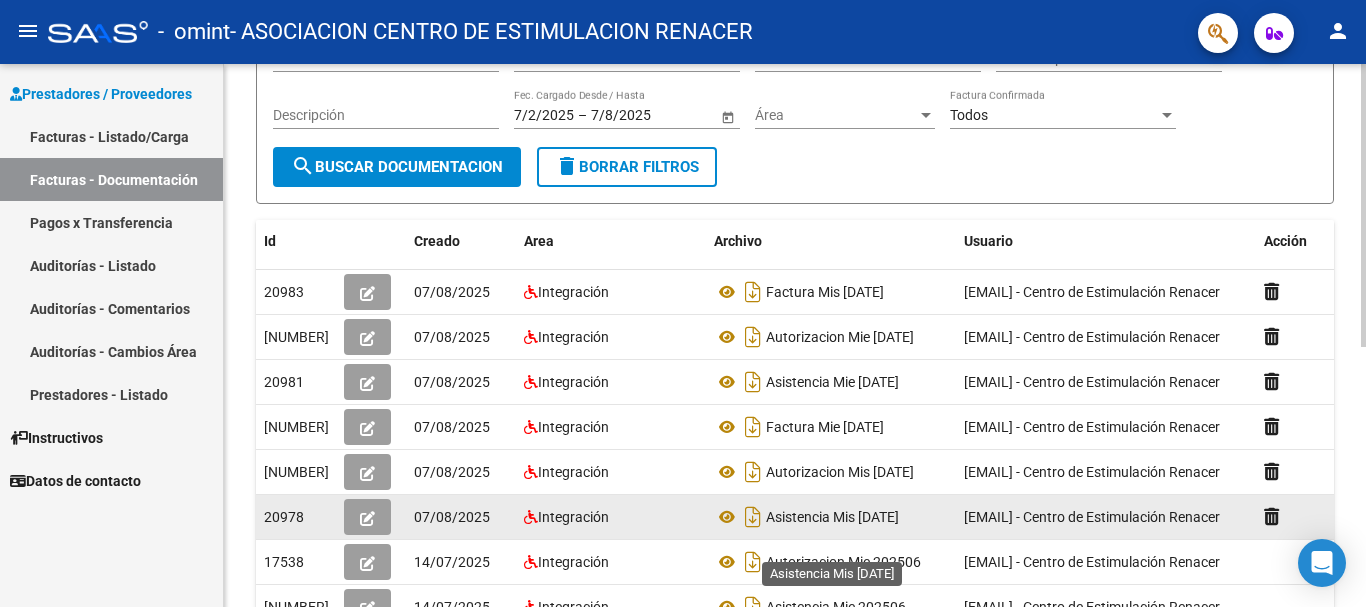 scroll, scrollTop: 300, scrollLeft: 0, axis: vertical 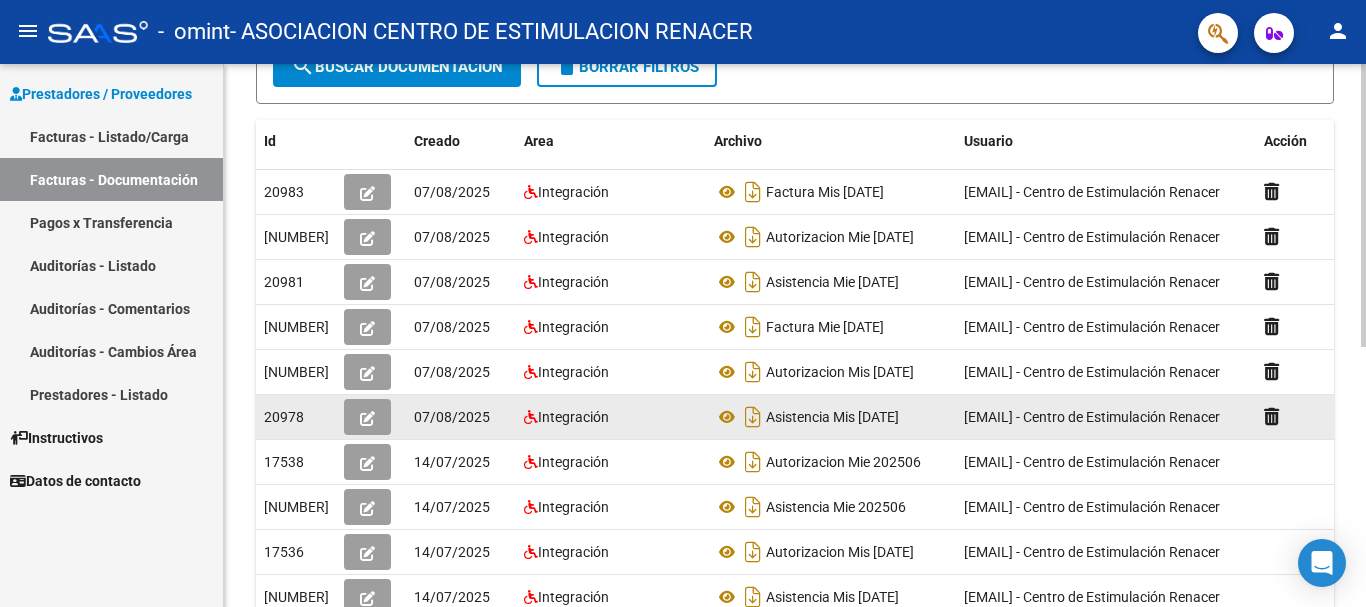 click 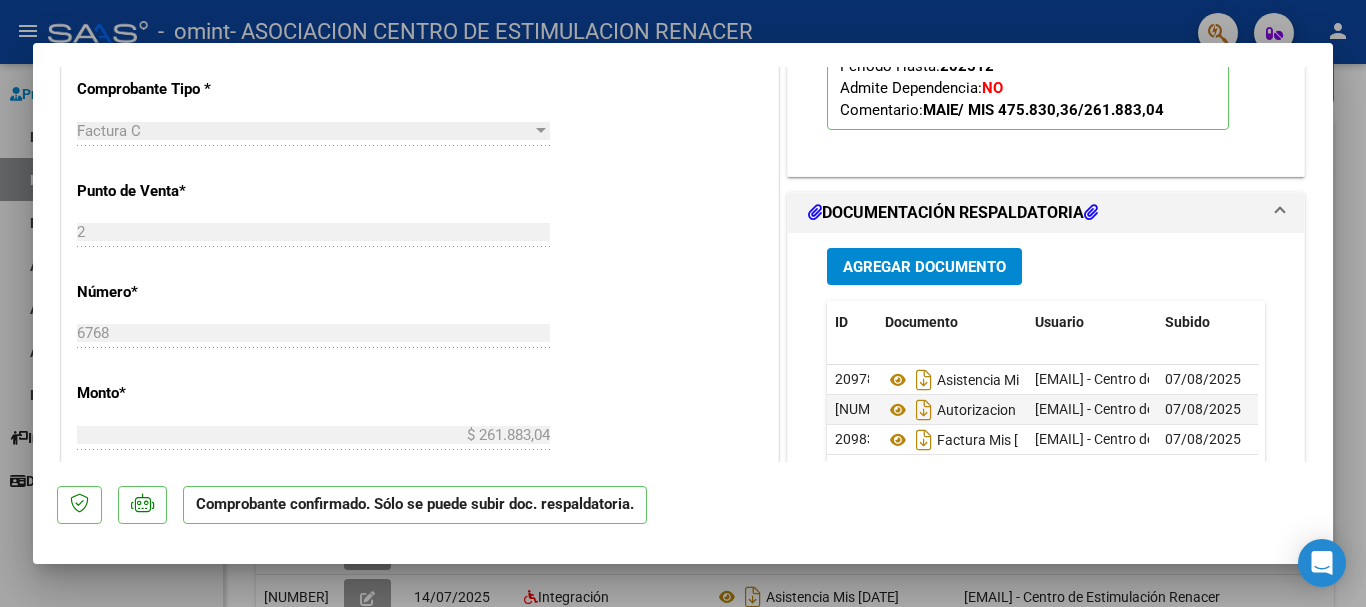 scroll, scrollTop: 1000, scrollLeft: 0, axis: vertical 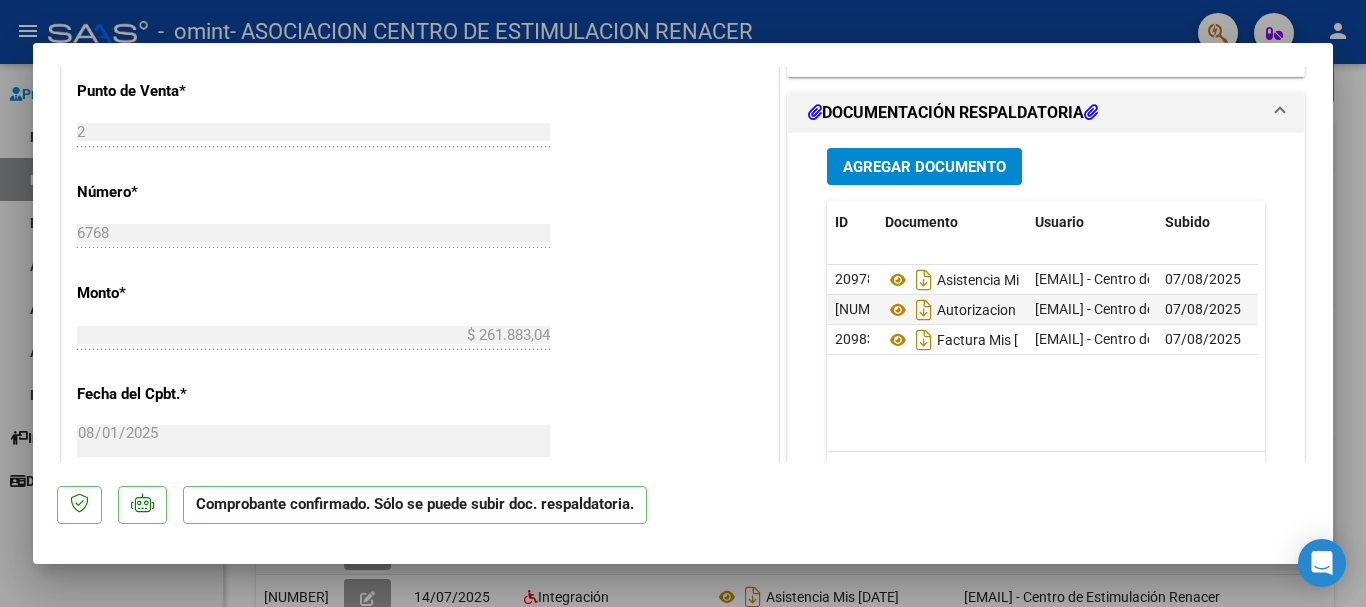 click at bounding box center [683, 303] 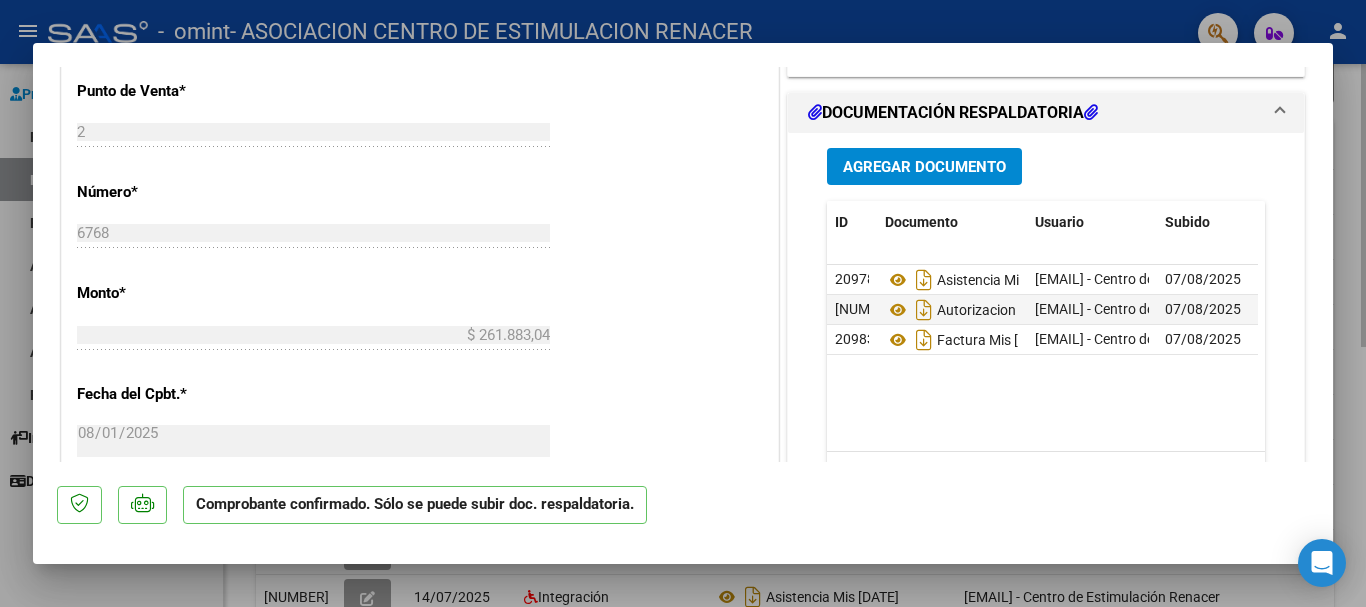 type 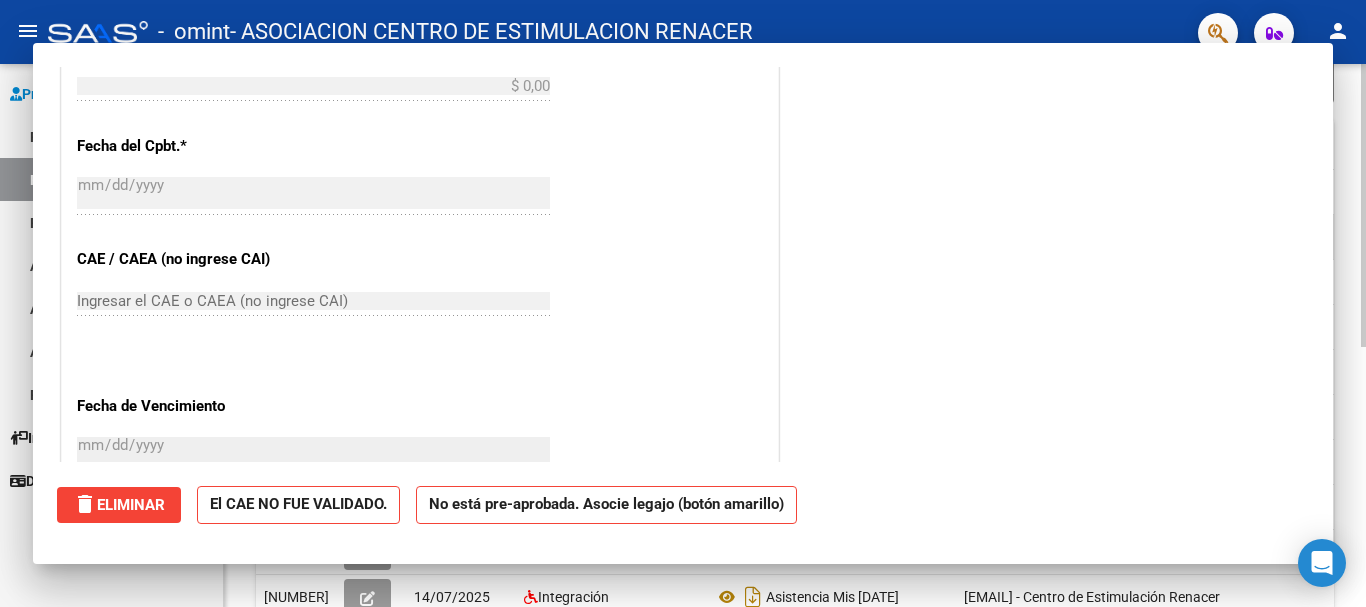 scroll, scrollTop: 0, scrollLeft: 0, axis: both 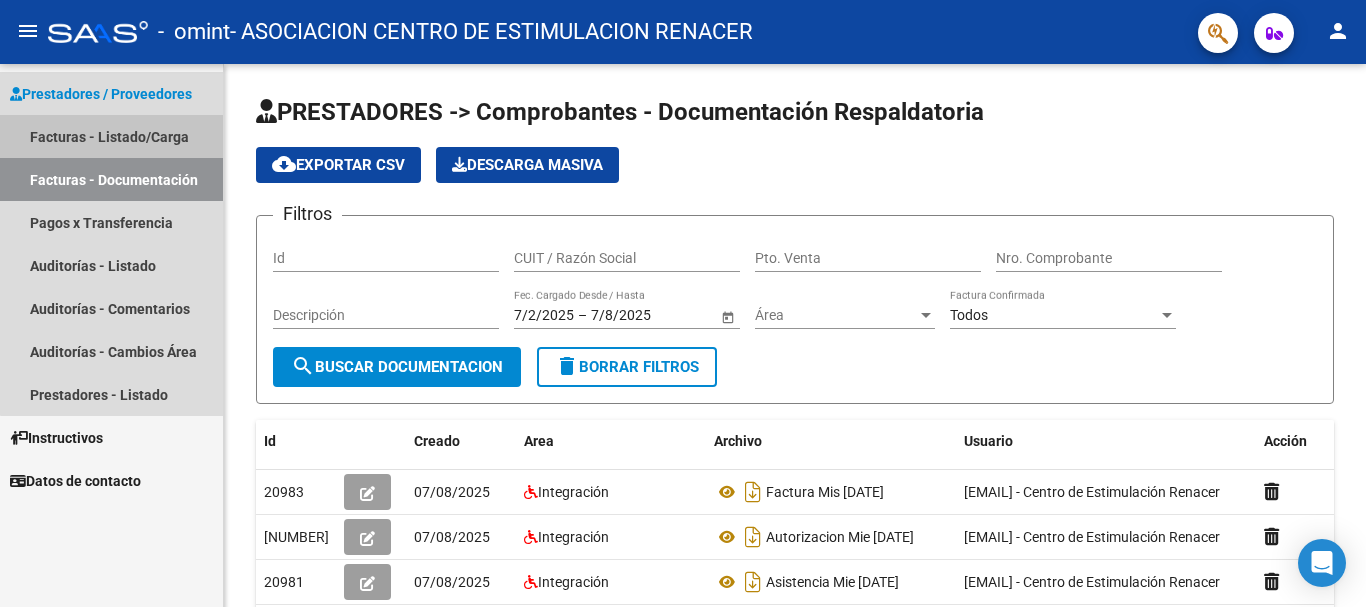 click on "Facturas - Listado/Carga" at bounding box center (111, 136) 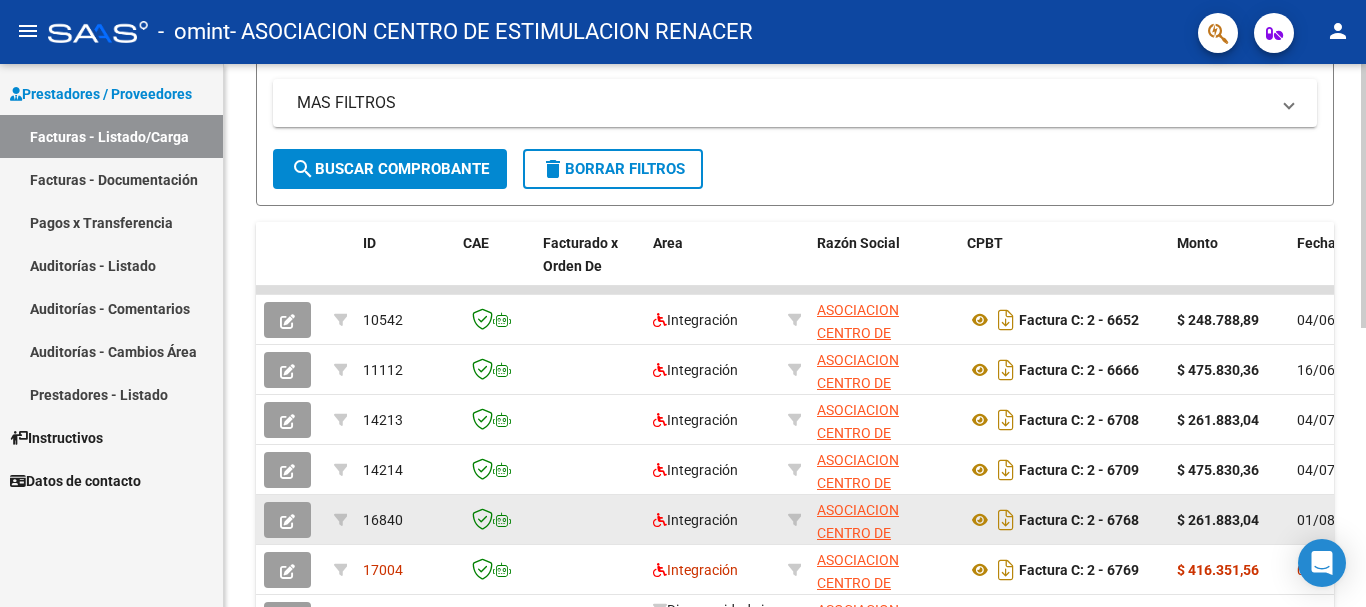 scroll, scrollTop: 500, scrollLeft: 0, axis: vertical 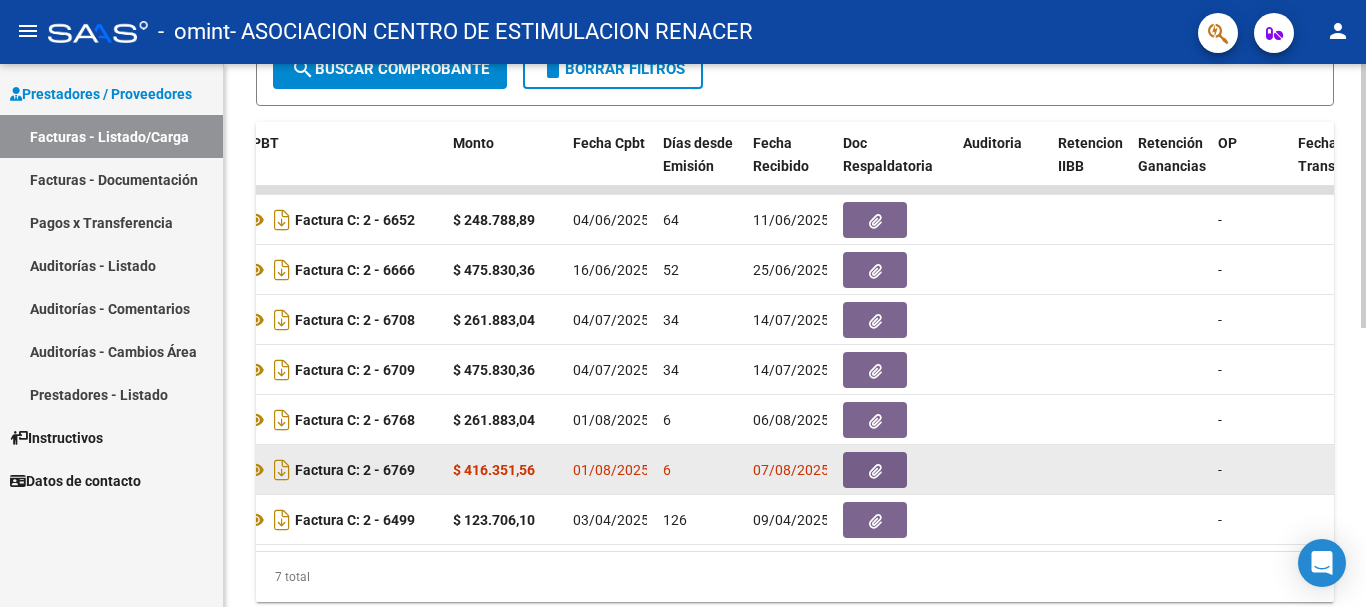 click 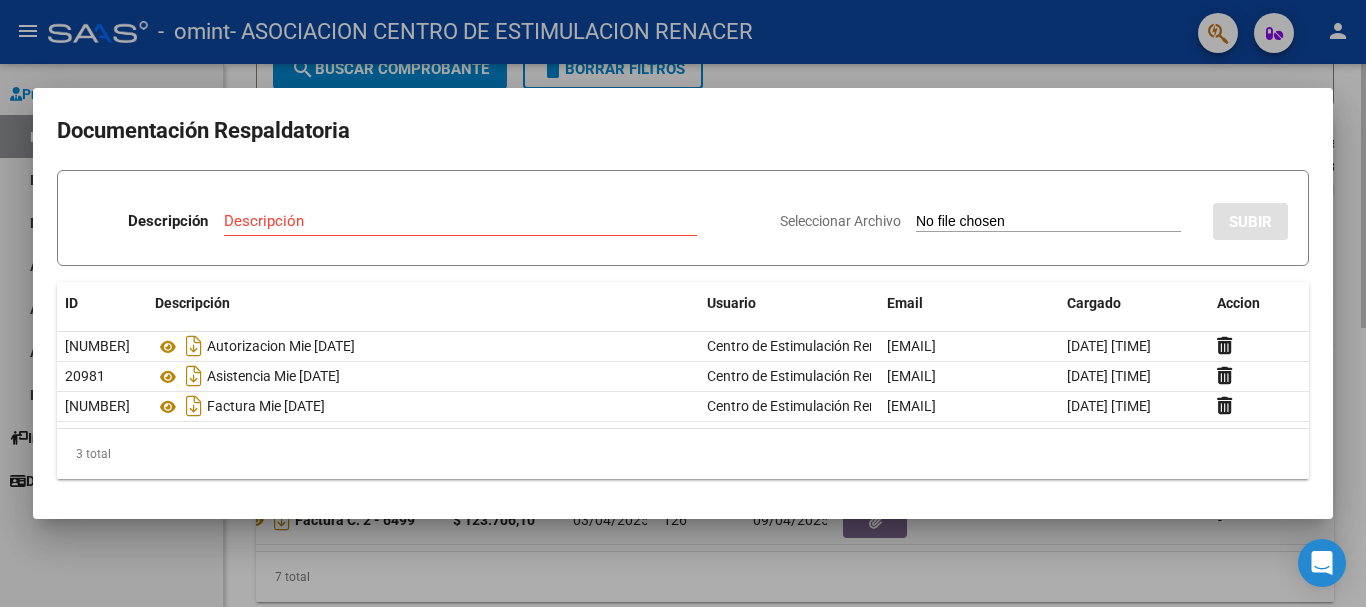click at bounding box center [683, 303] 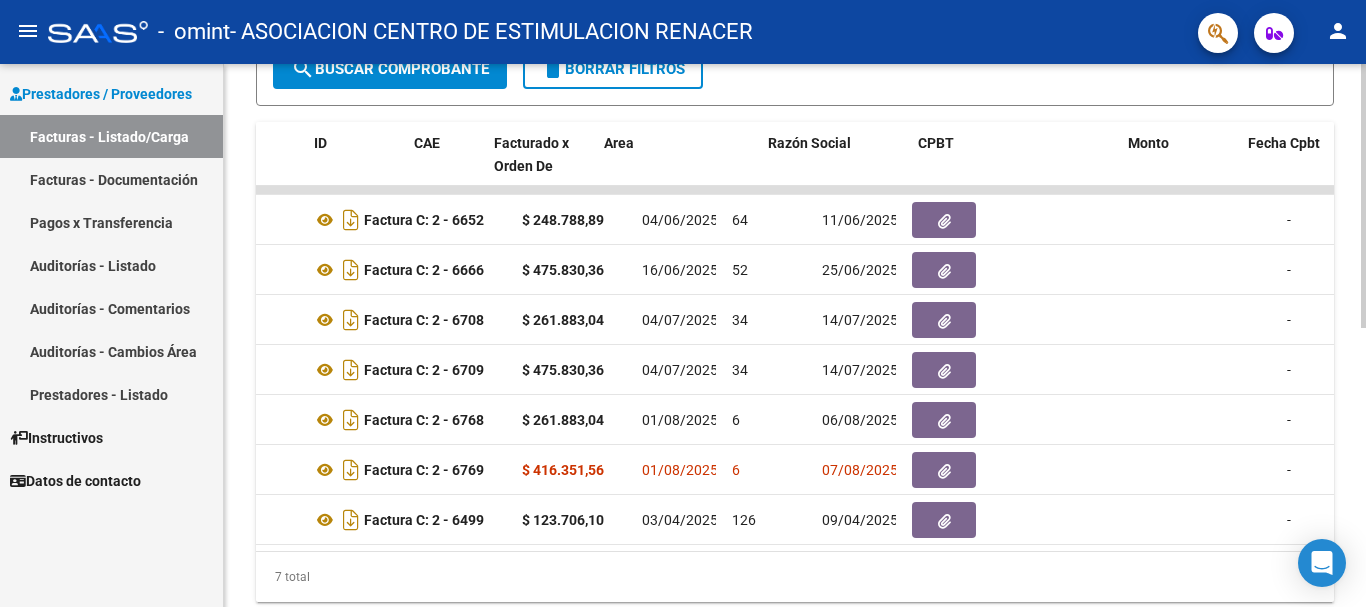 scroll, scrollTop: 0, scrollLeft: 0, axis: both 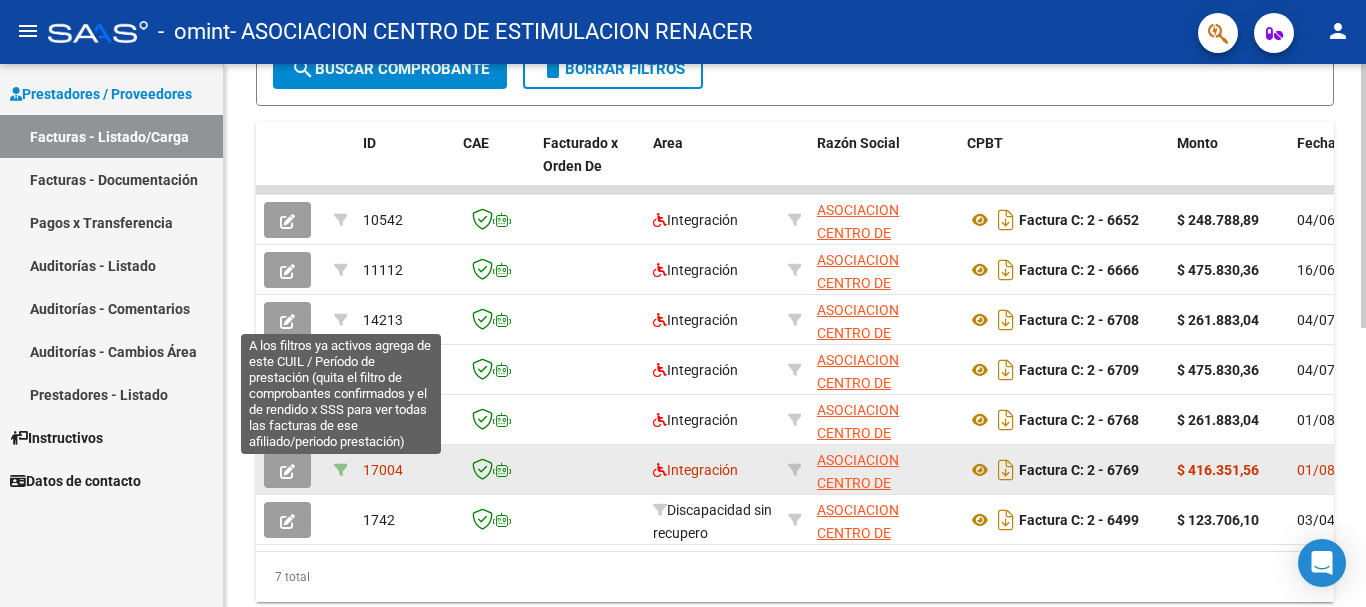 click 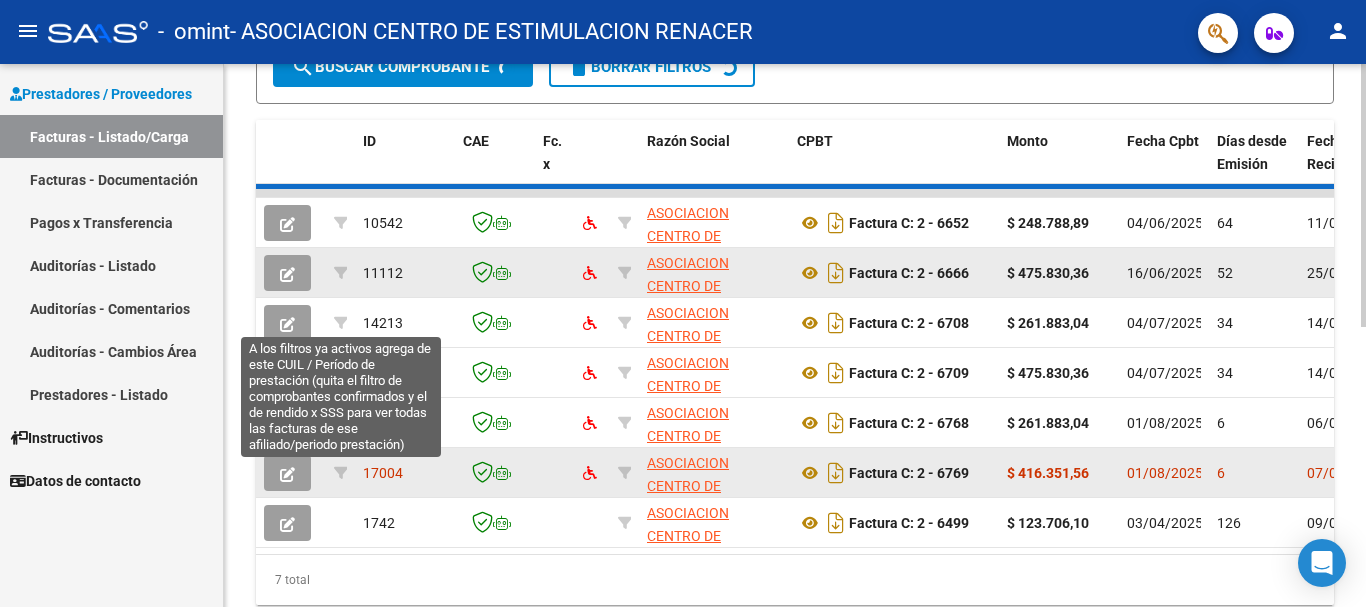 scroll, scrollTop: 325, scrollLeft: 0, axis: vertical 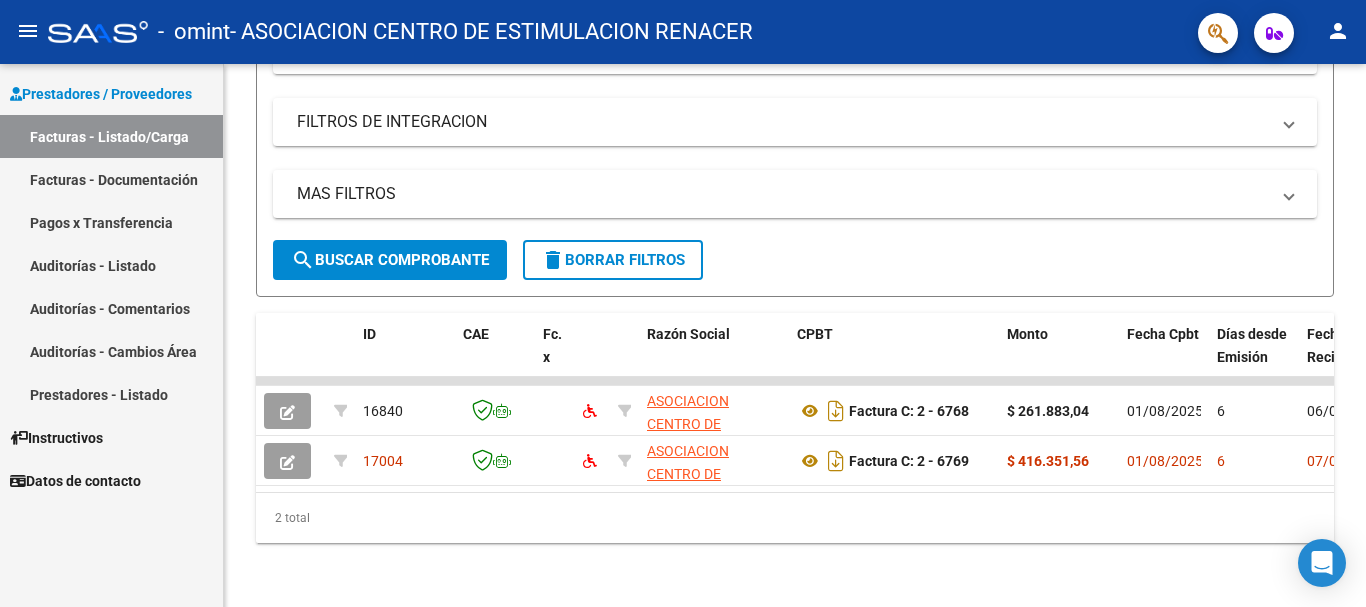 click on "Facturas - Documentación" at bounding box center (111, 179) 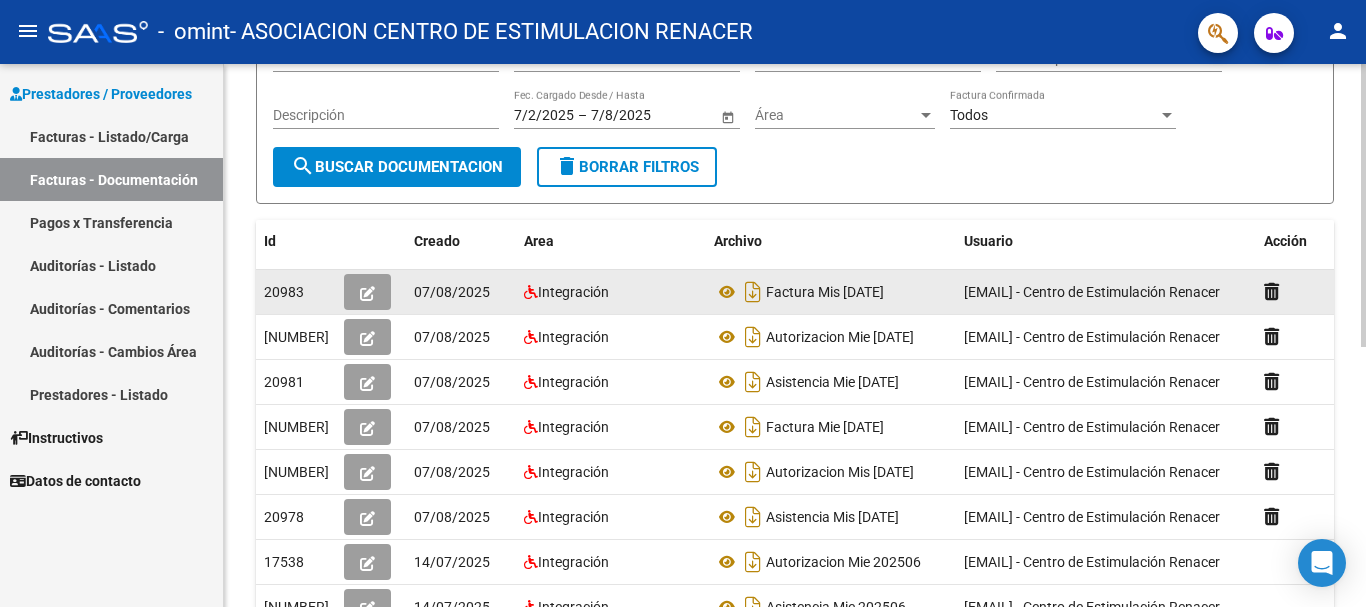 scroll, scrollTop: 500, scrollLeft: 0, axis: vertical 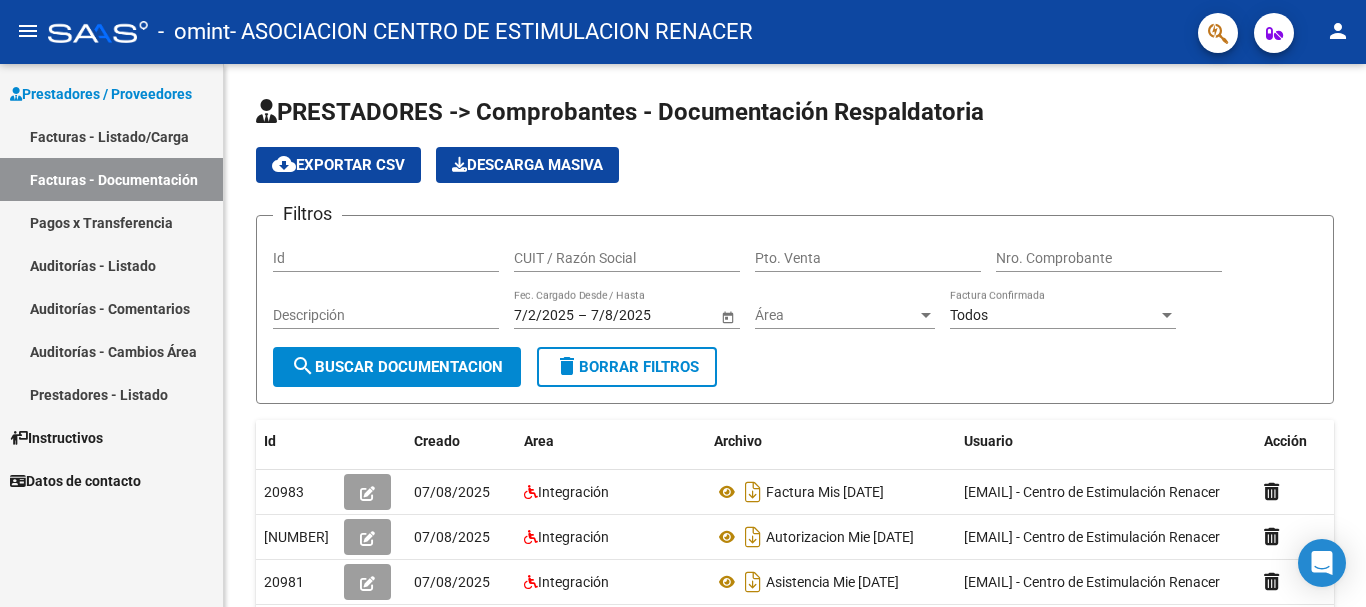 click on "Facturas - Listado/Carga" at bounding box center [111, 136] 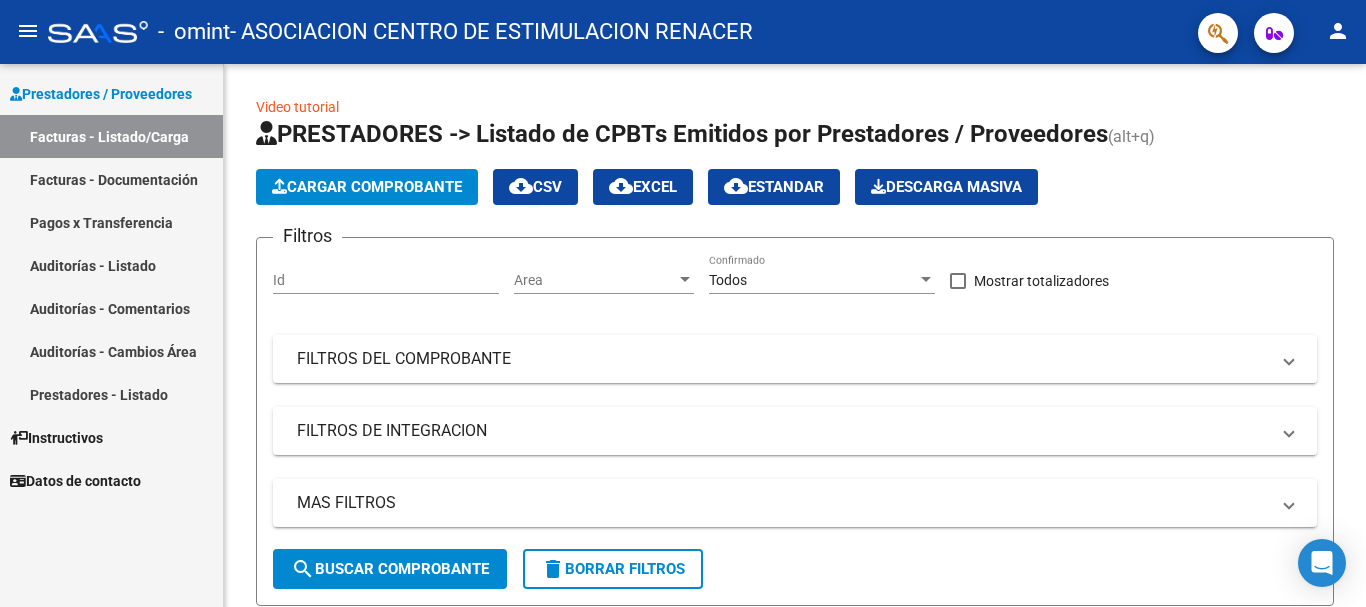 click on "Facturas - Documentación" at bounding box center [111, 179] 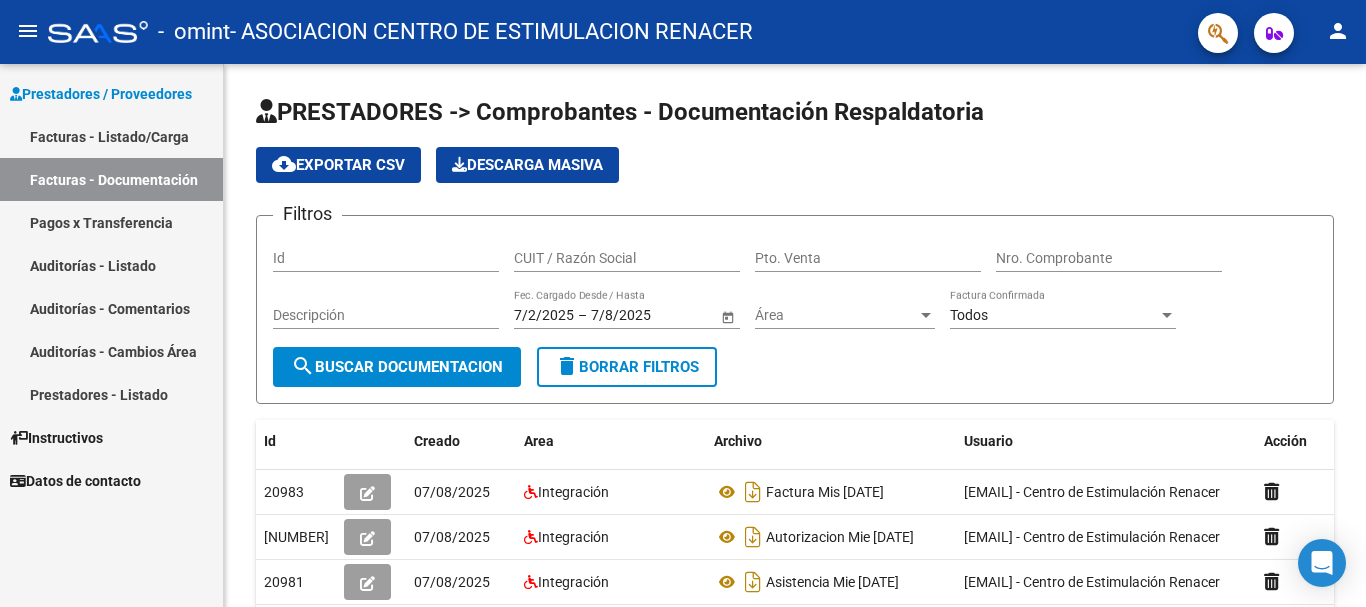 click on "Facturas - Listado/Carga" at bounding box center [111, 136] 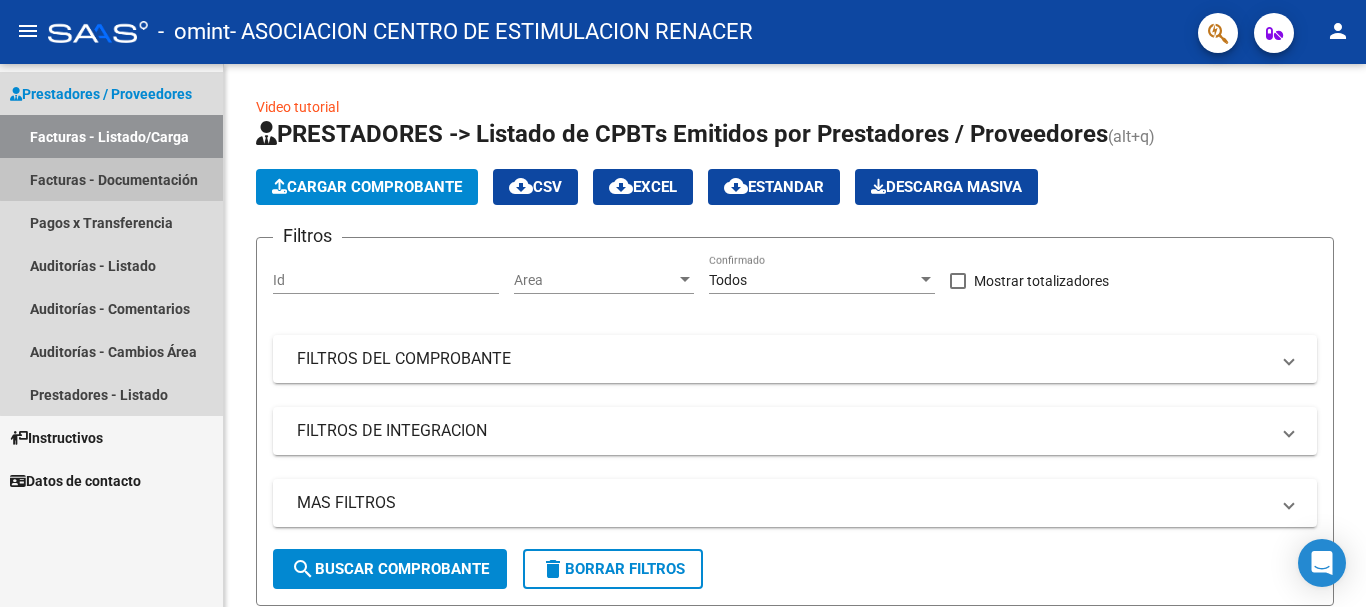 click on "Facturas - Documentación" at bounding box center [111, 179] 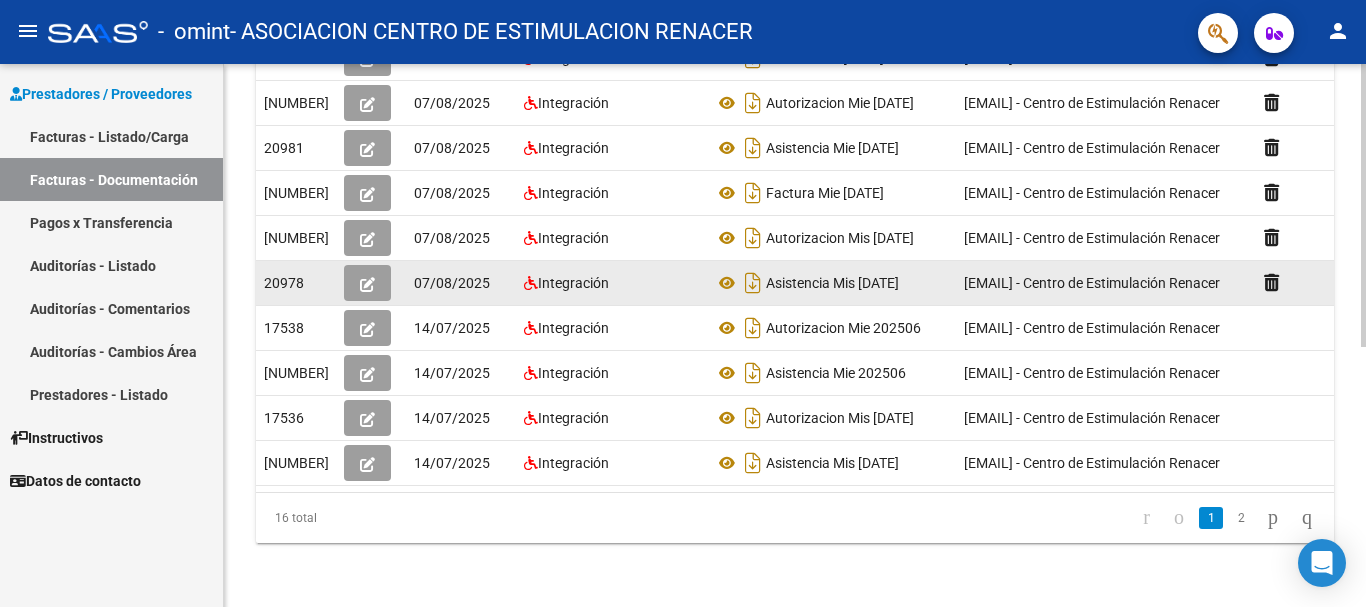 scroll, scrollTop: 0, scrollLeft: 0, axis: both 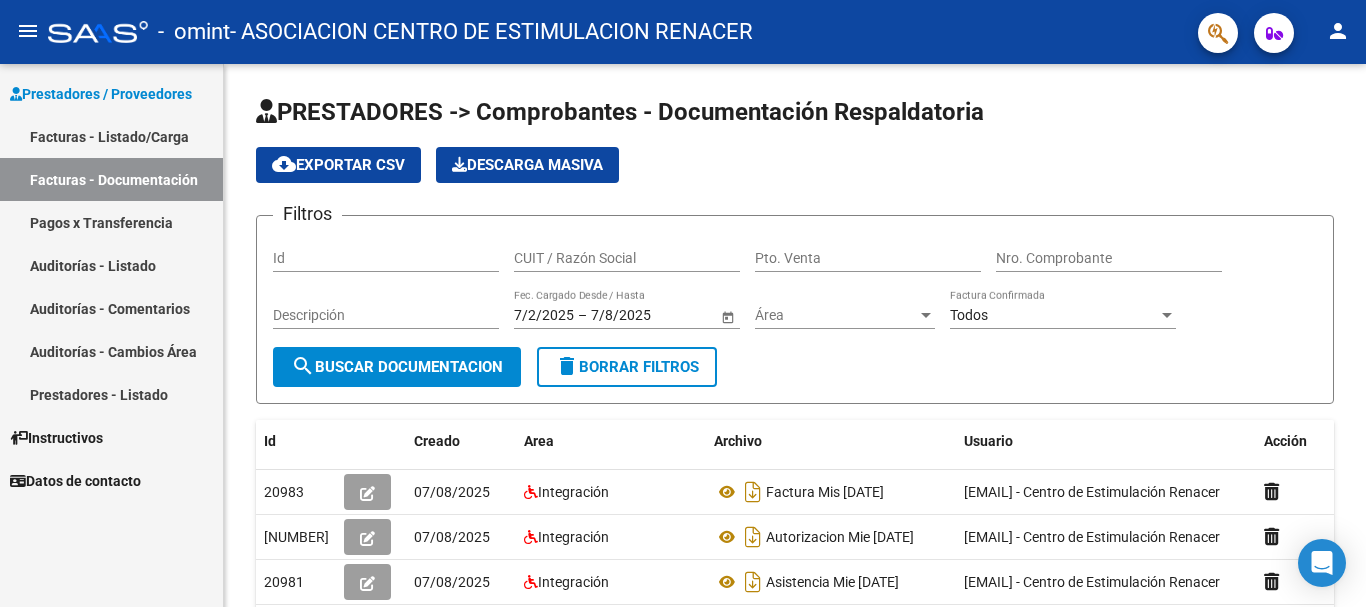 click on "Facturas - Listado/Carga" at bounding box center [111, 136] 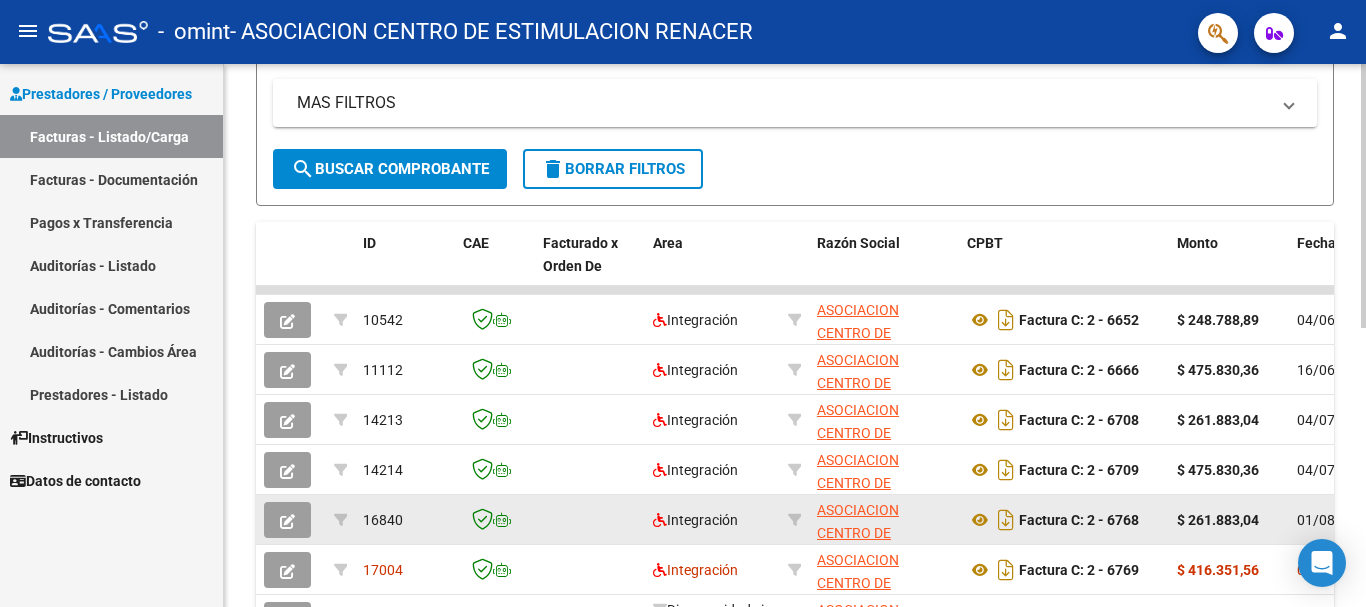 scroll, scrollTop: 575, scrollLeft: 0, axis: vertical 